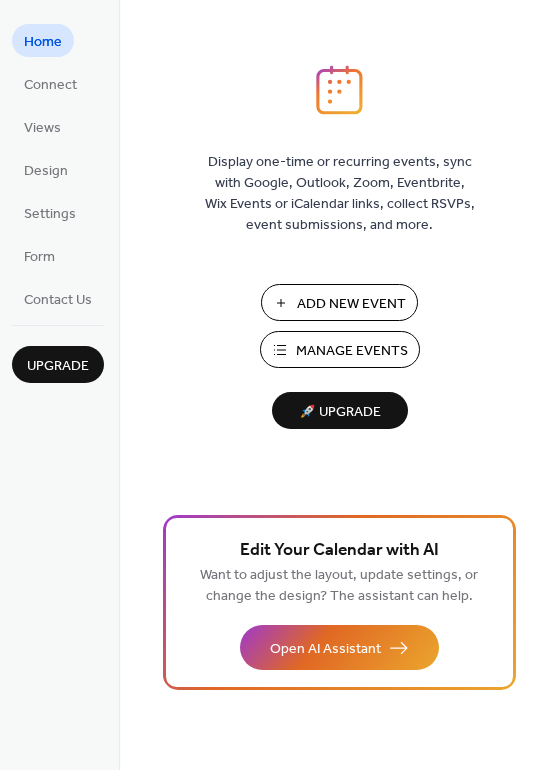 scroll, scrollTop: 0, scrollLeft: 0, axis: both 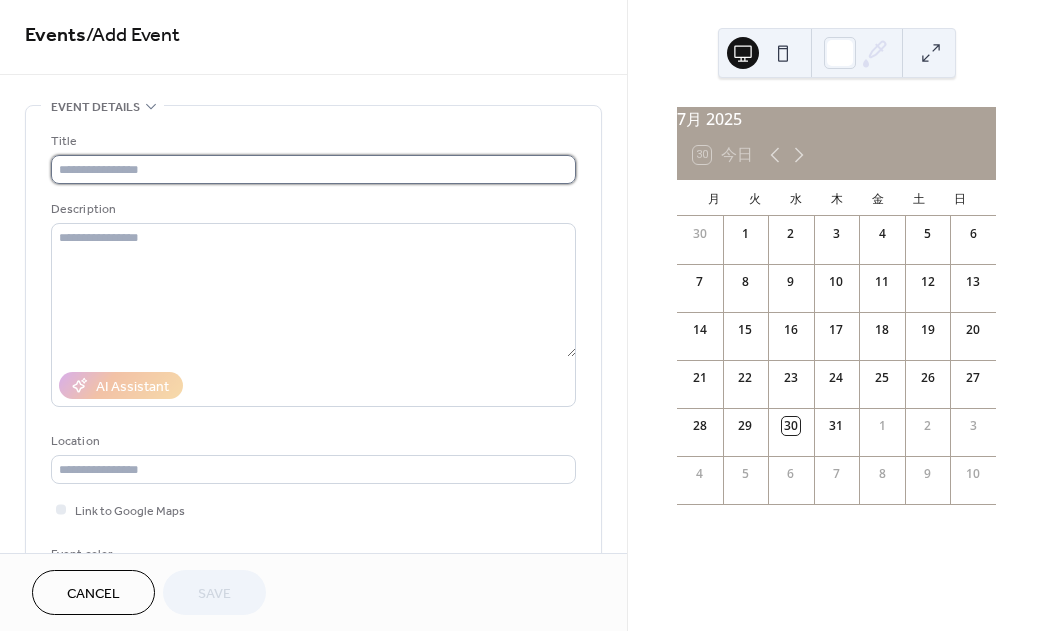 click at bounding box center (313, 169) 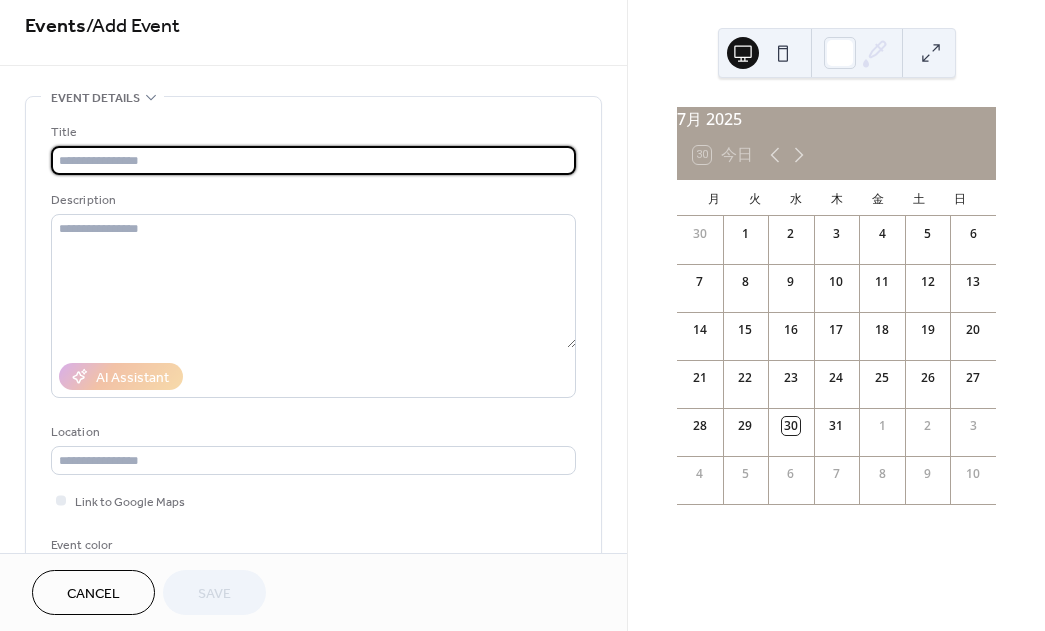 paste on "**********" 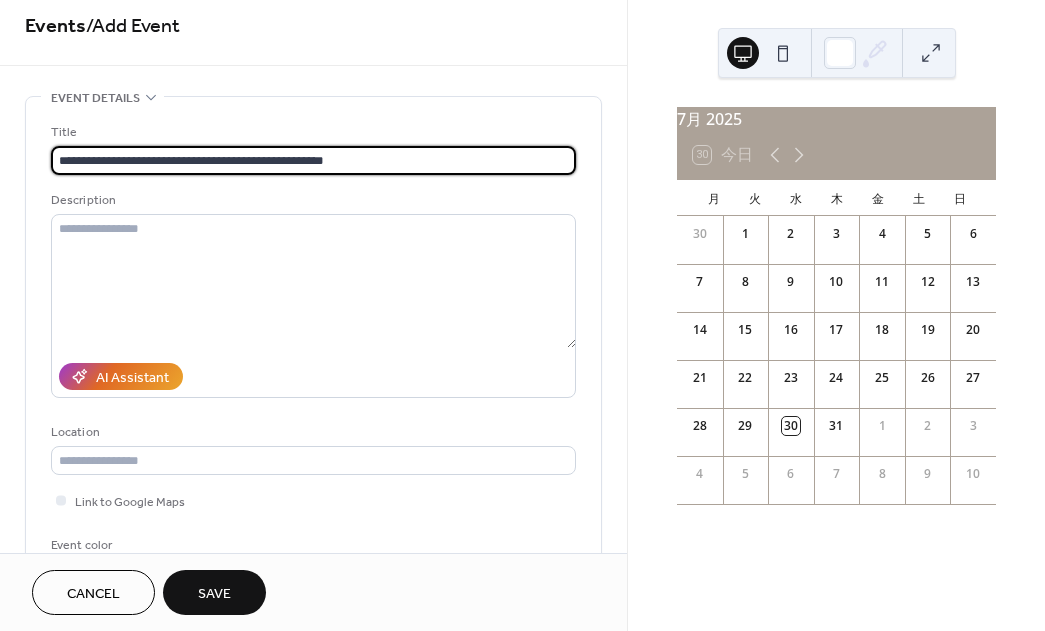 drag, startPoint x: 62, startPoint y: 159, endPoint x: 34, endPoint y: 162, distance: 28.160255 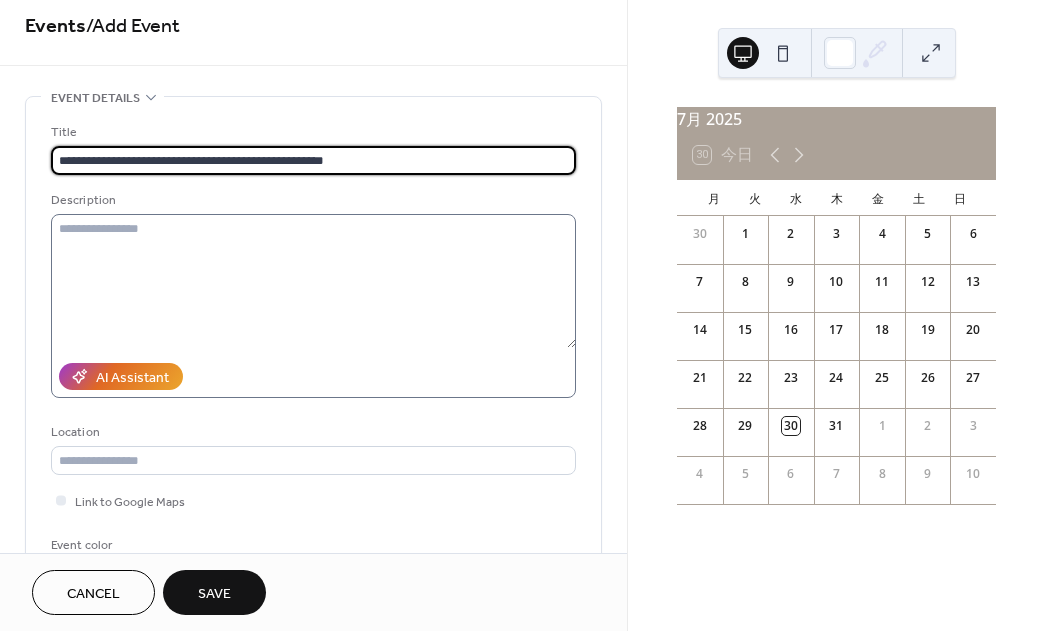 type on "**********" 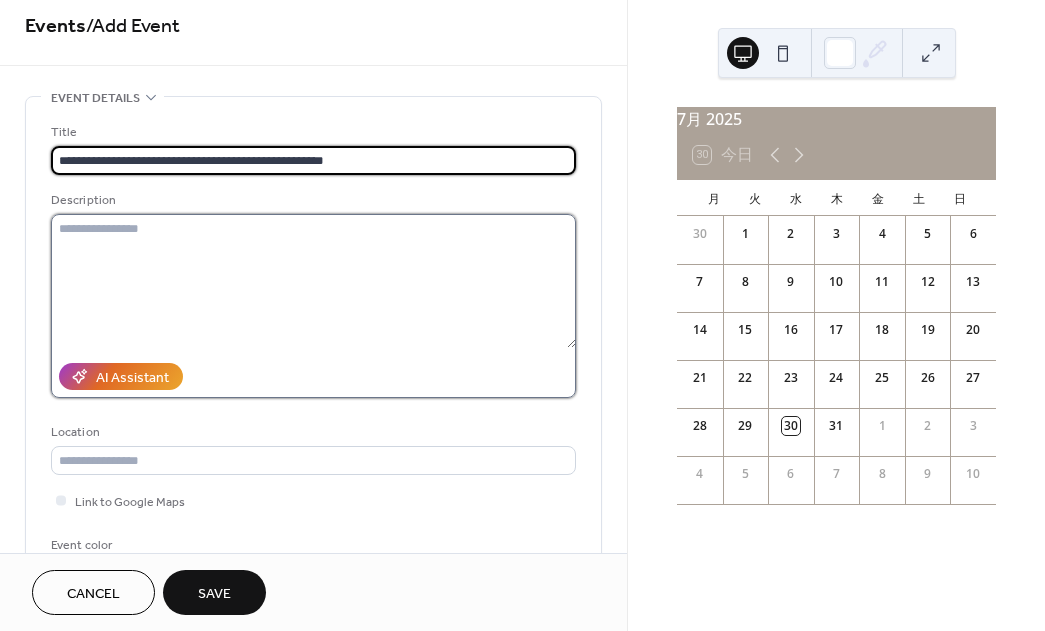 click at bounding box center [313, 281] 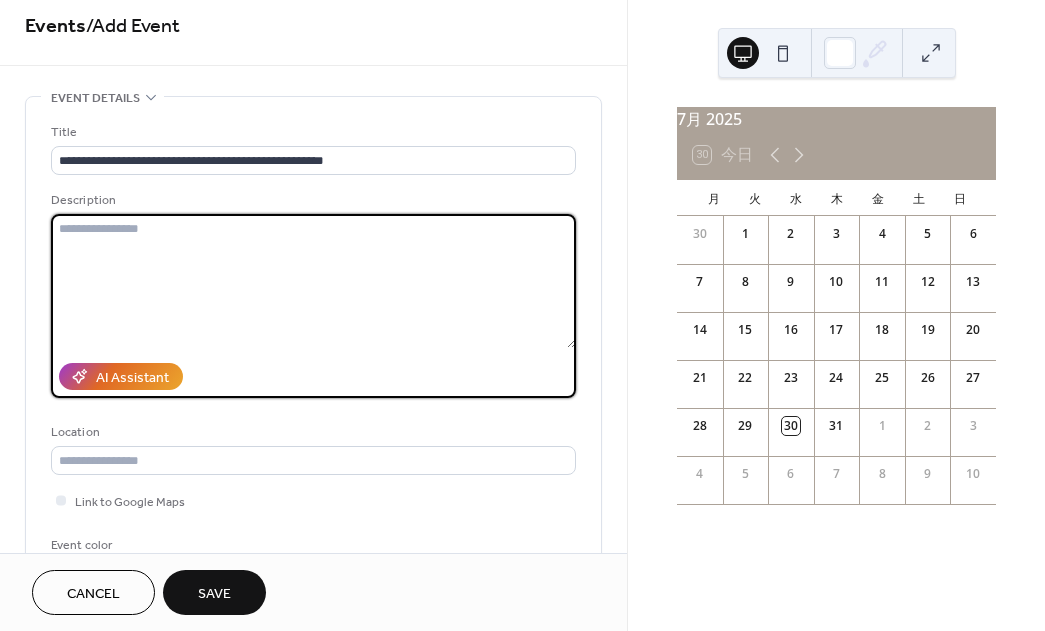 click on "AI Assistant" at bounding box center (313, 376) 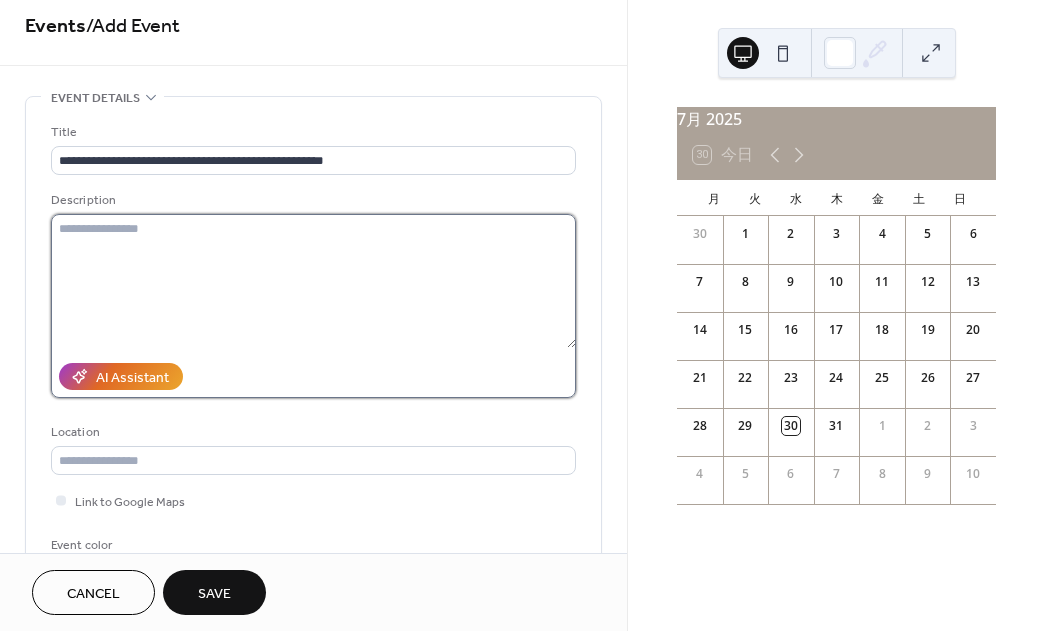 click at bounding box center [313, 281] 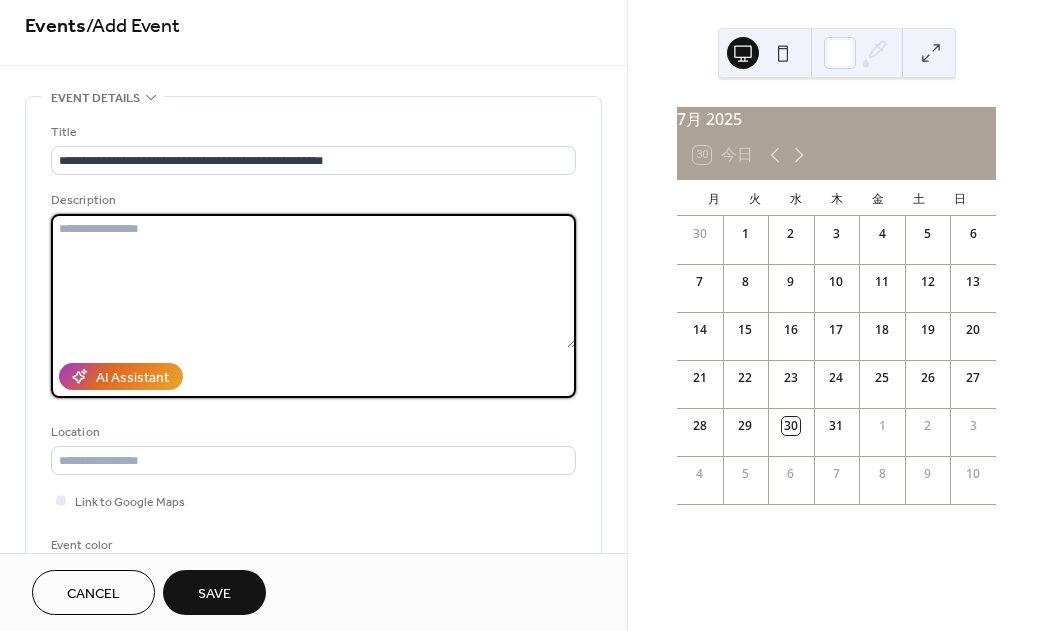 paste on "**********" 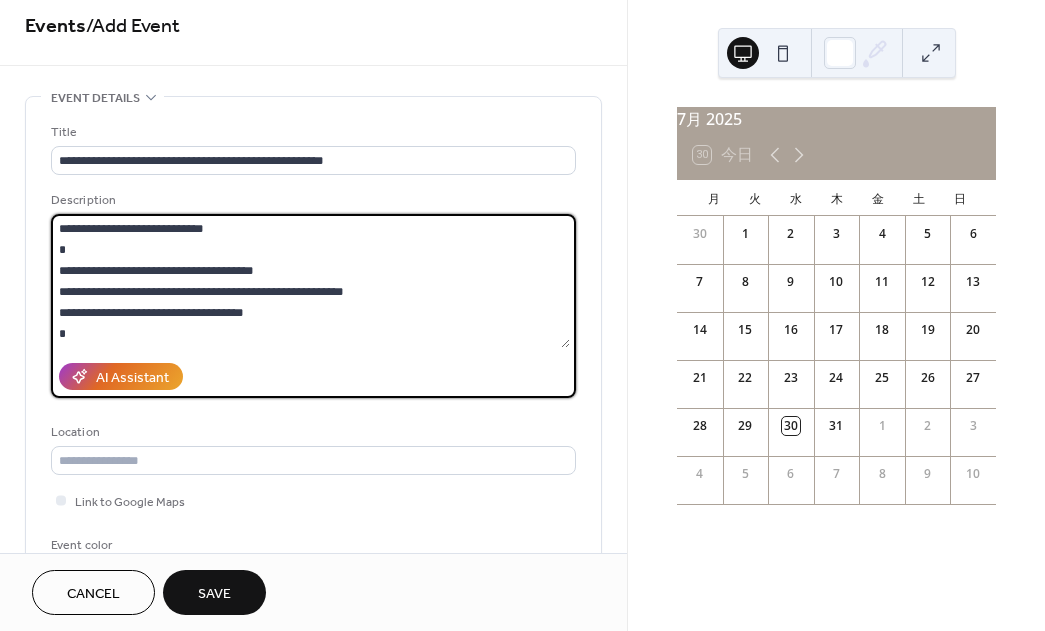 scroll, scrollTop: 315, scrollLeft: 0, axis: vertical 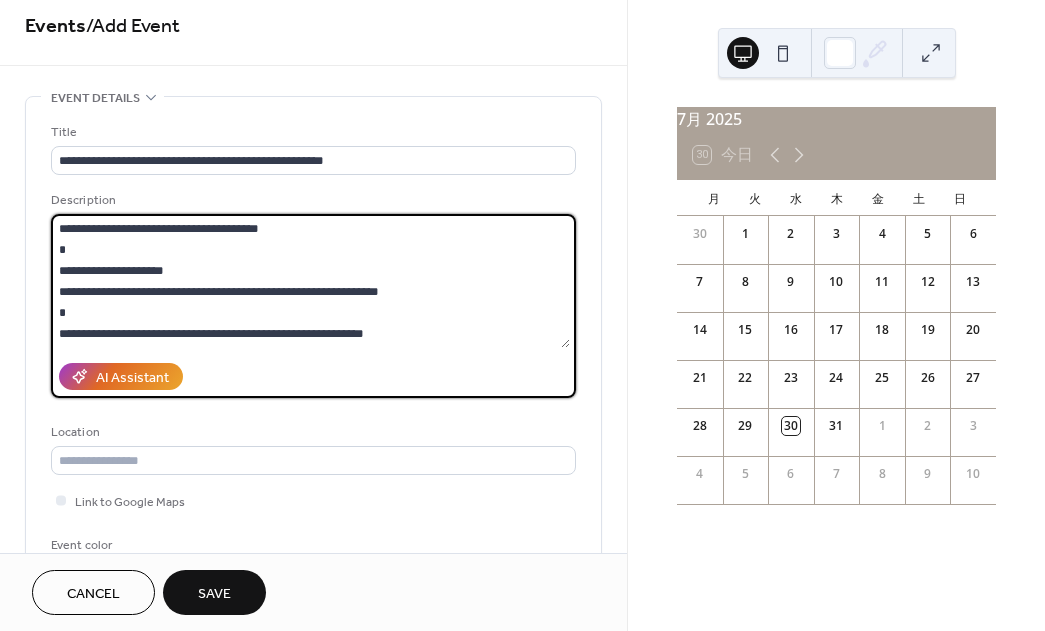 type on "**********" 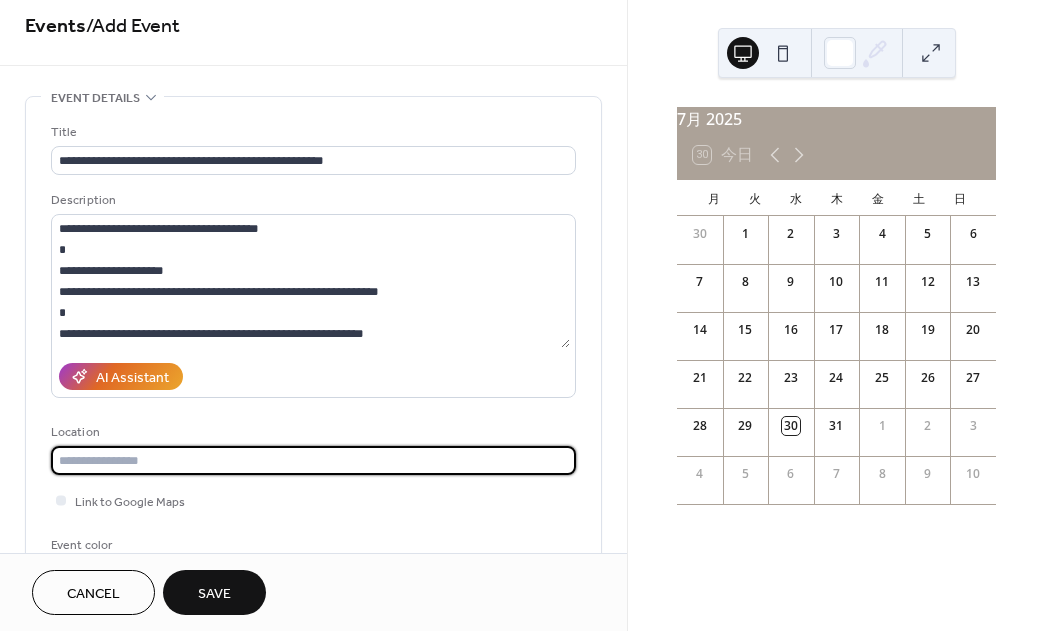 drag, startPoint x: 159, startPoint y: 471, endPoint x: 179, endPoint y: 472, distance: 20.024984 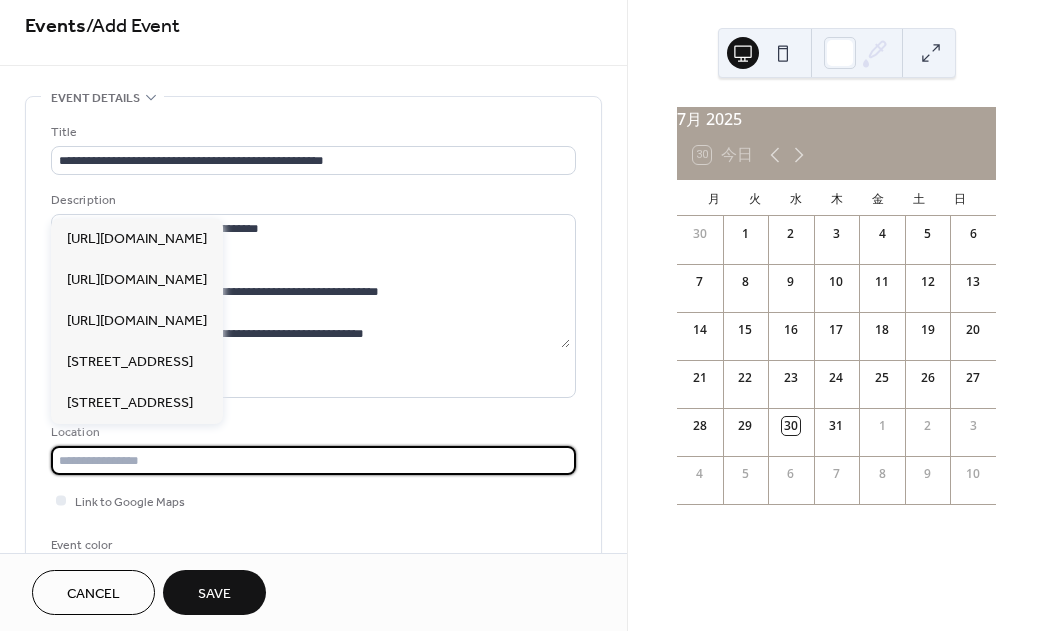 paste on "**********" 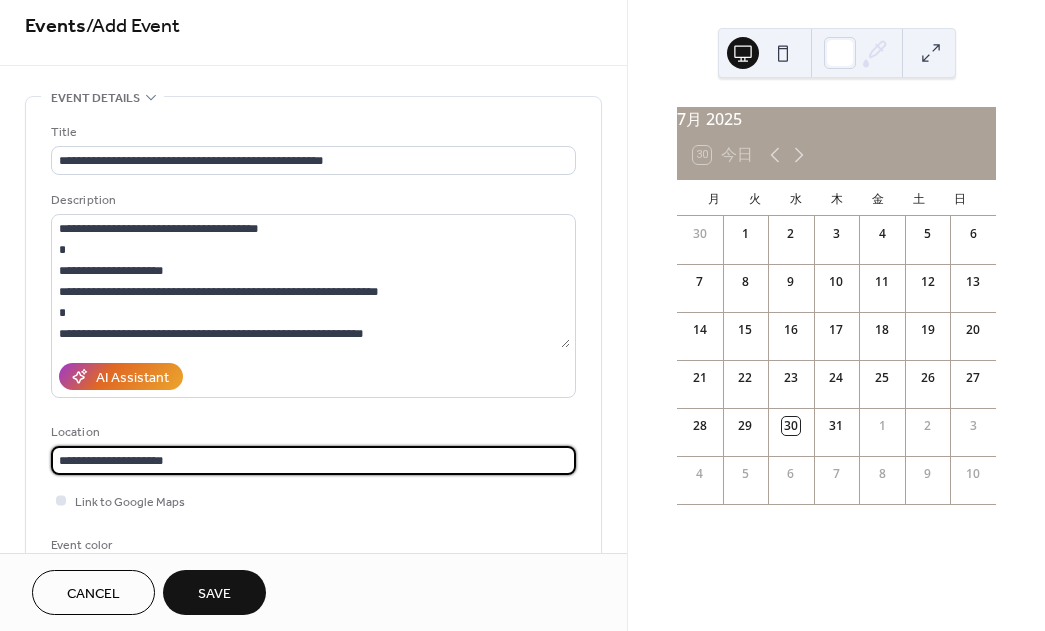 type on "**********" 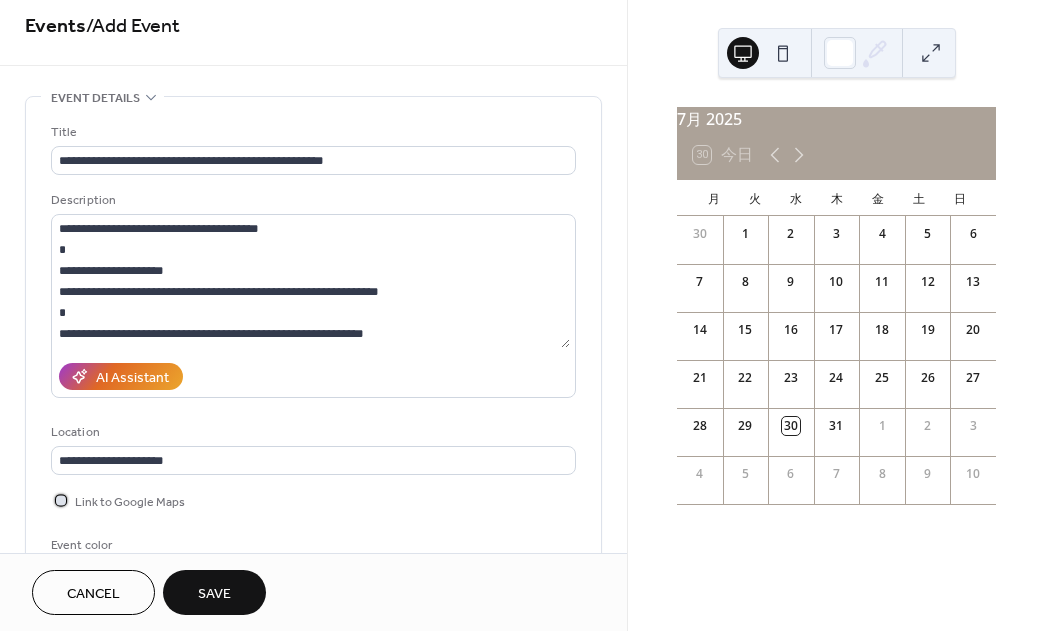 click at bounding box center (61, 500) 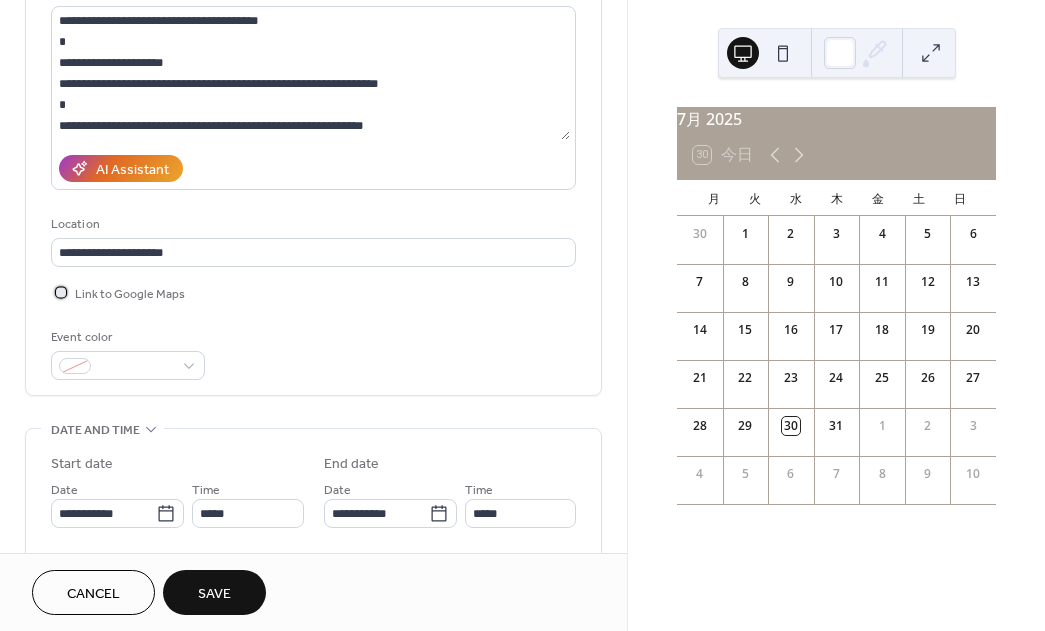 scroll, scrollTop: 227, scrollLeft: 0, axis: vertical 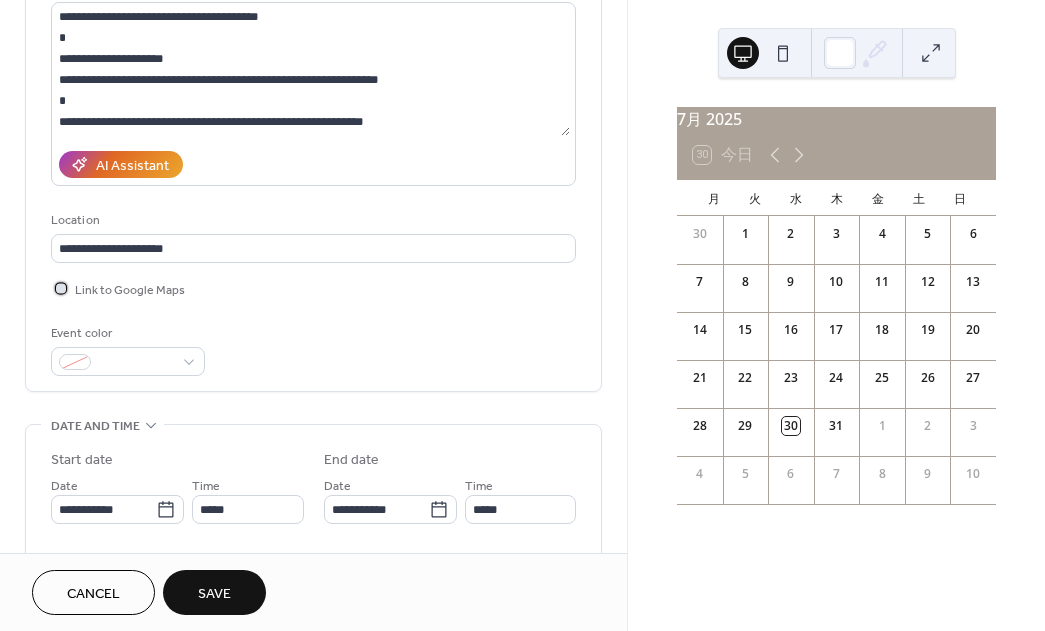 click 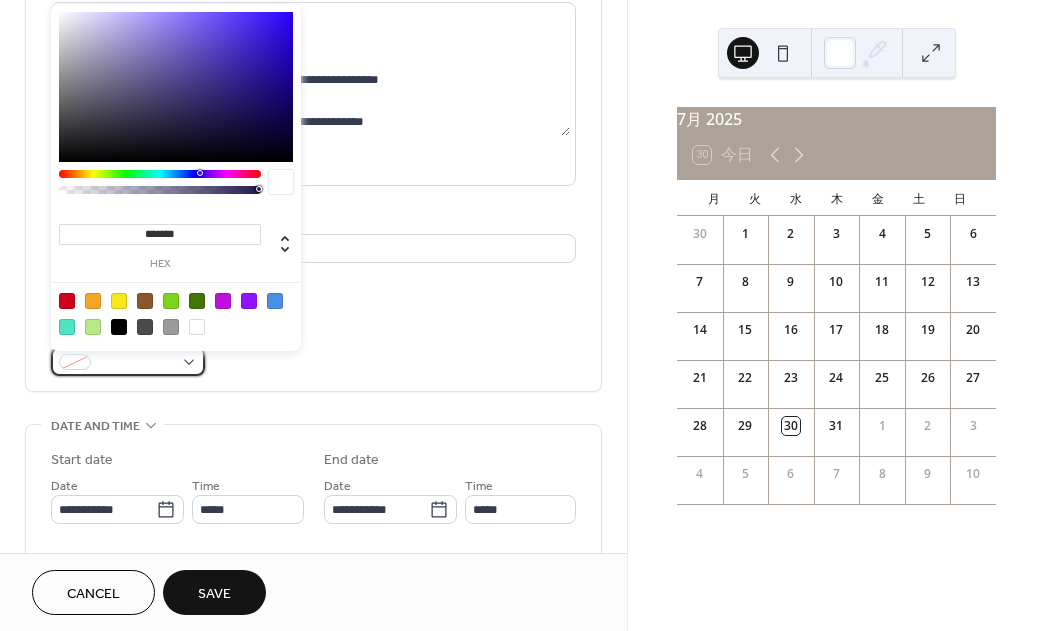 click at bounding box center [128, 361] 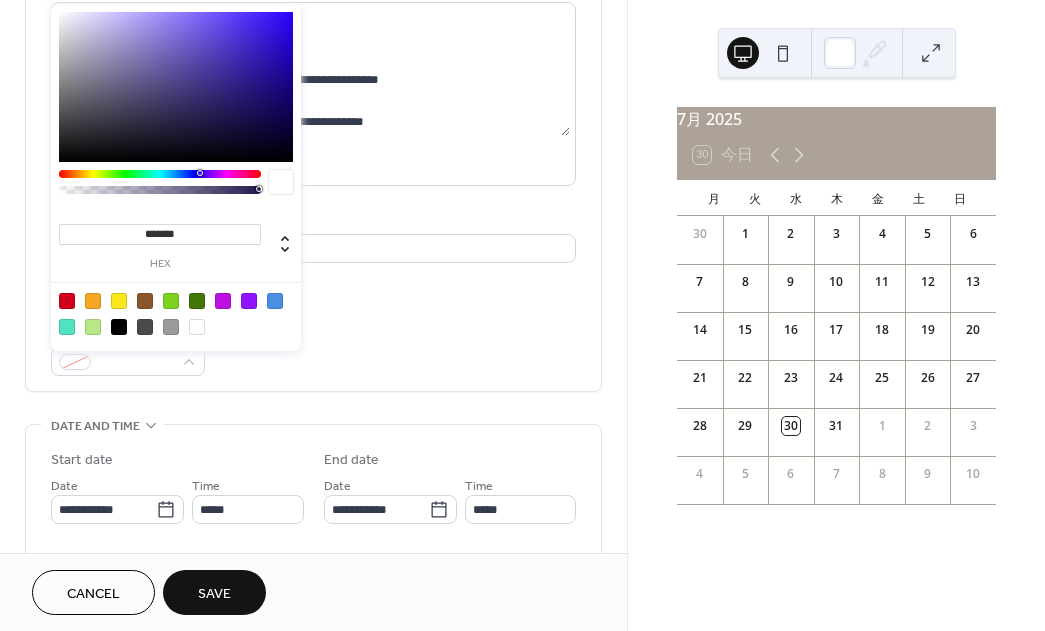 click at bounding box center [197, 301] 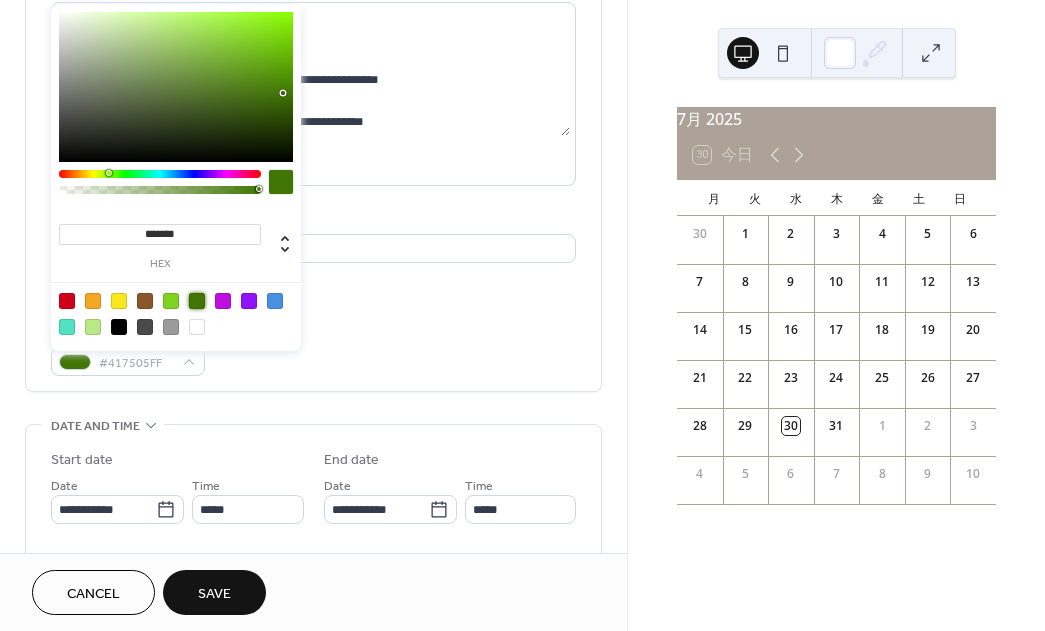 type on "*******" 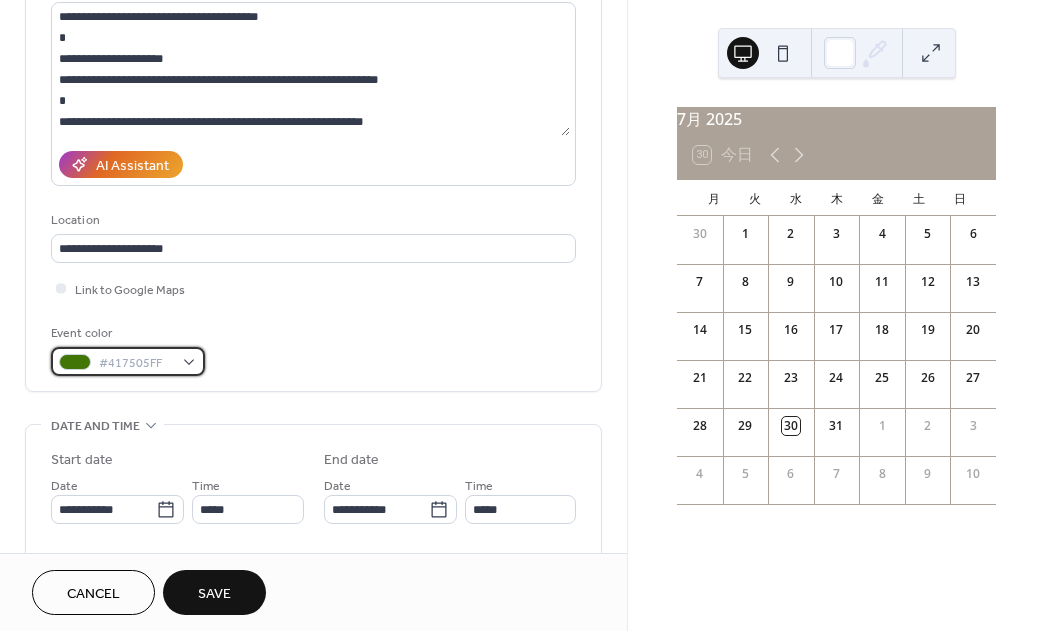 click on "#417505FF" at bounding box center (128, 361) 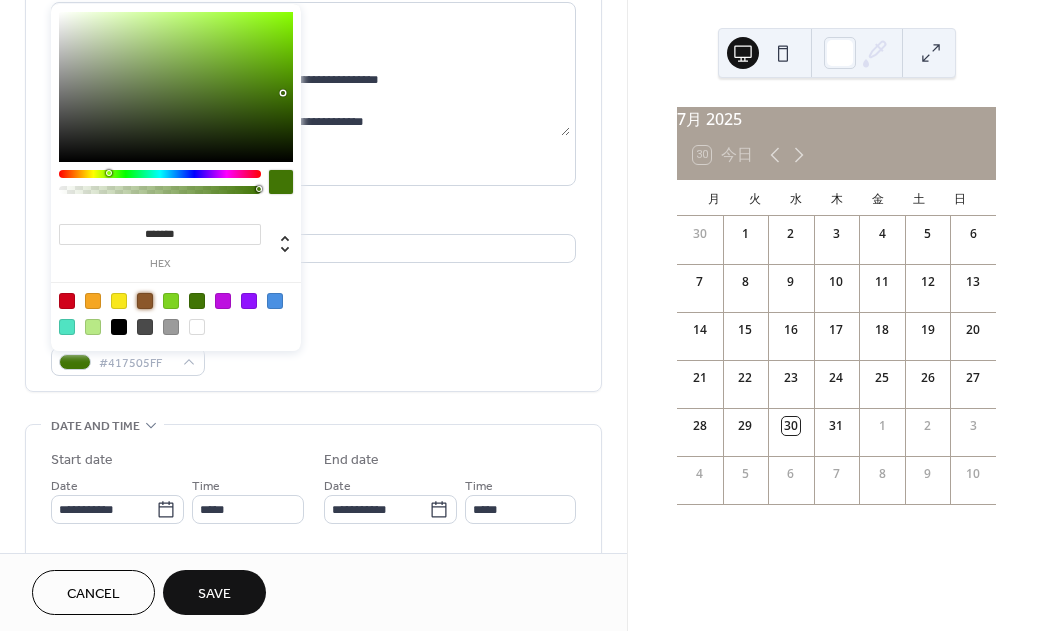 click at bounding box center [145, 301] 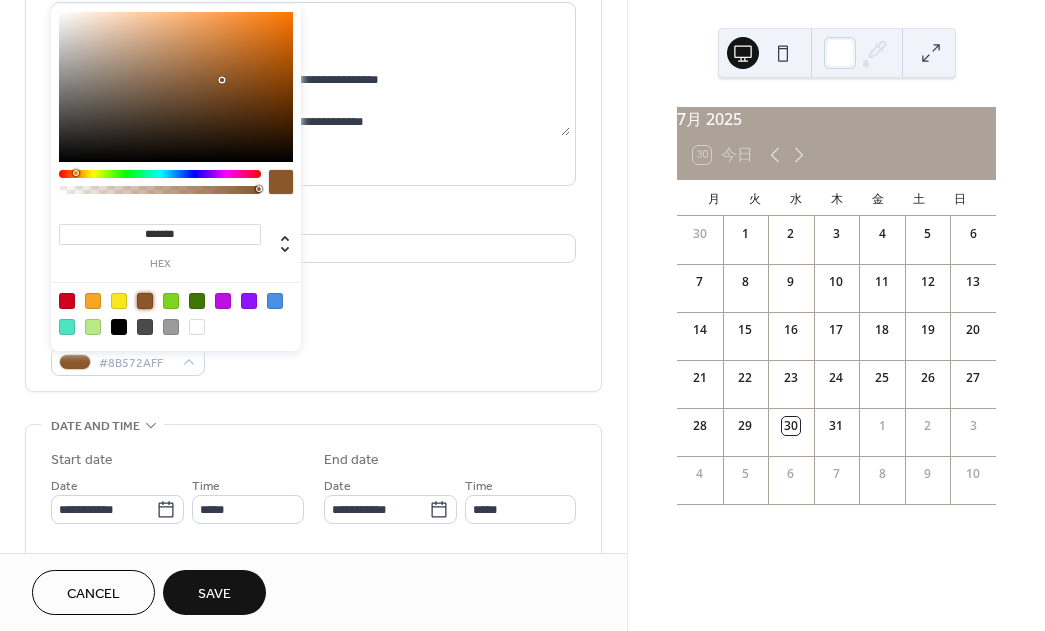 type on "*******" 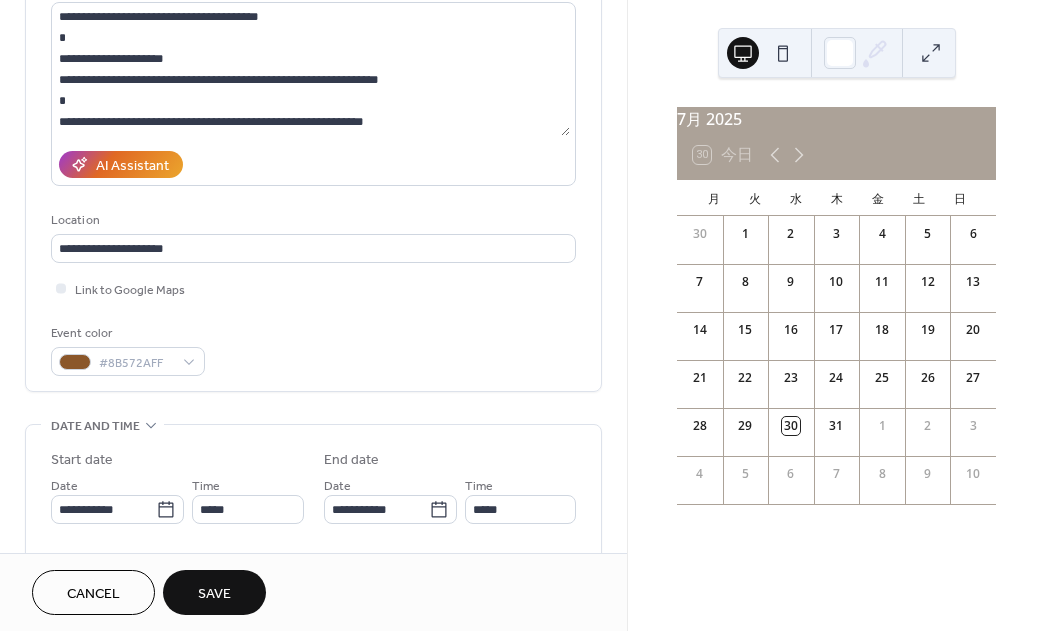 click on "Event color #8B572AFF" at bounding box center (313, 349) 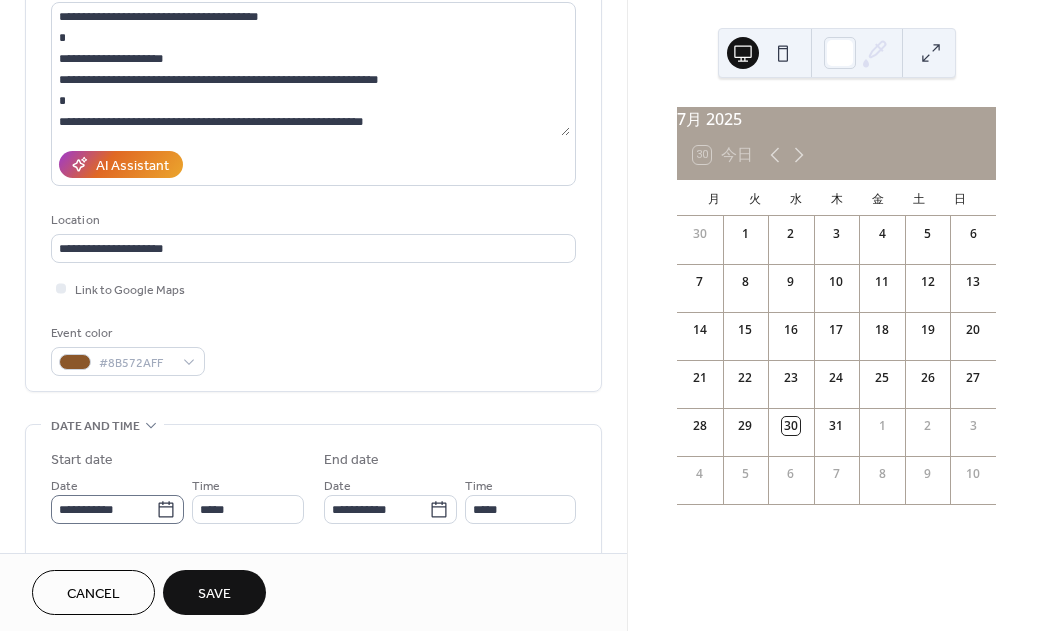 click 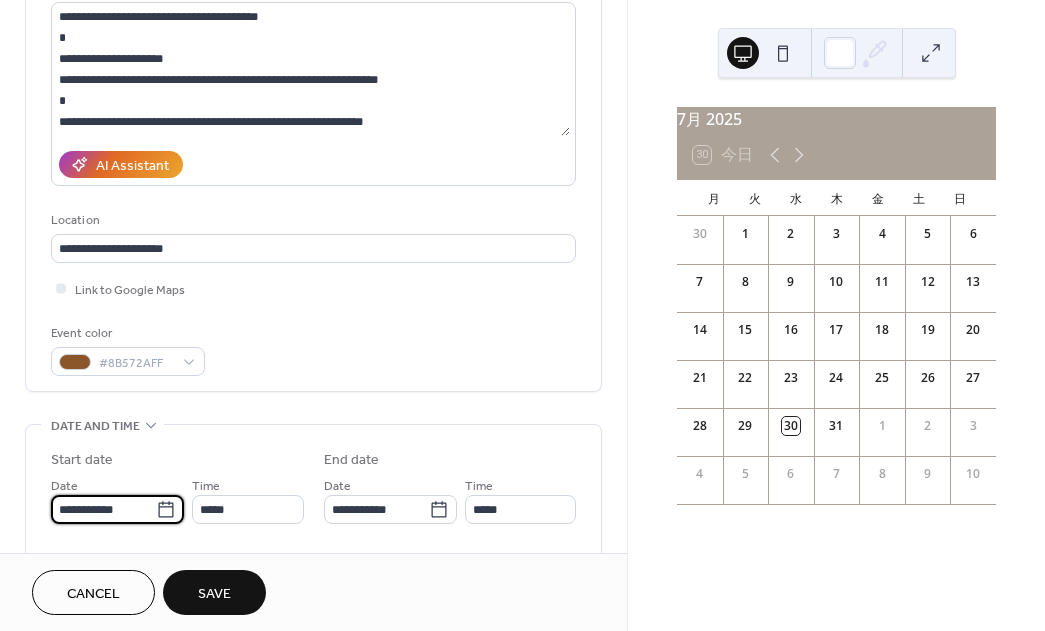 scroll, scrollTop: 235, scrollLeft: 0, axis: vertical 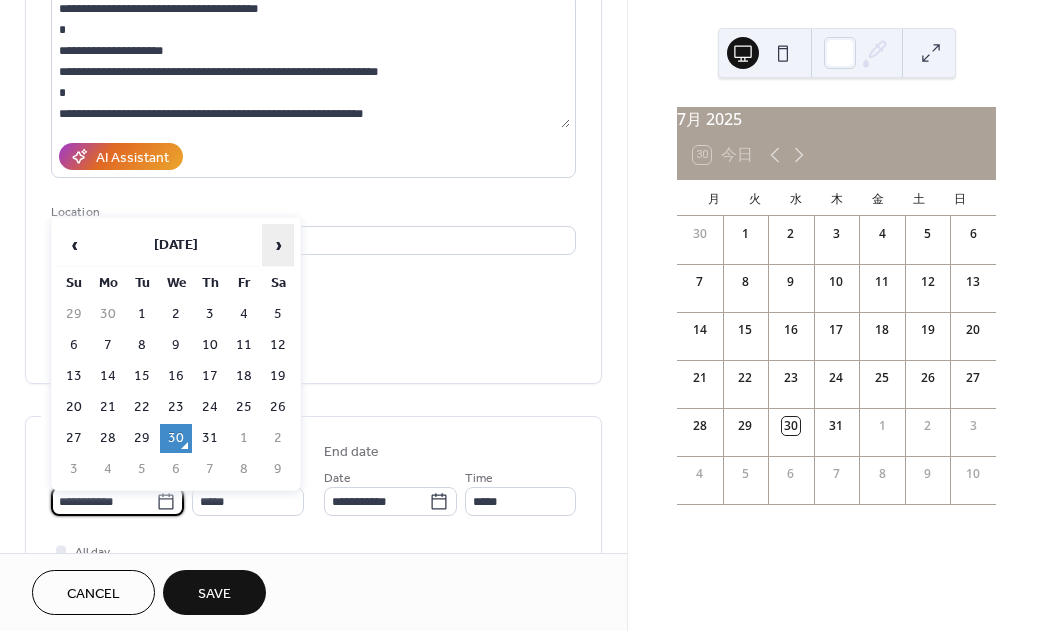 click on "›" at bounding box center [278, 245] 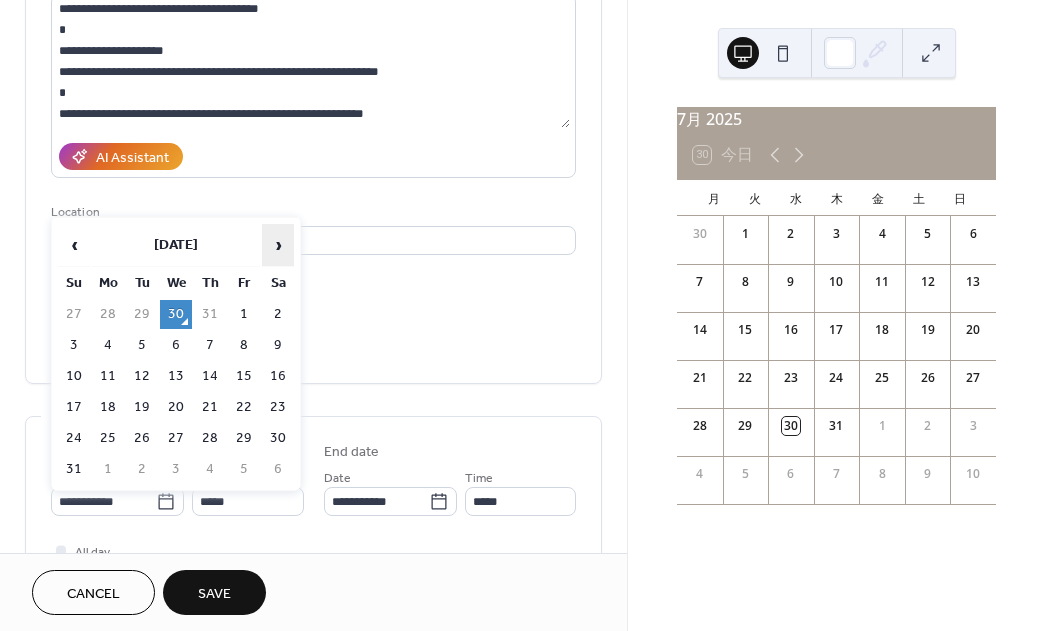 click on "›" at bounding box center [278, 245] 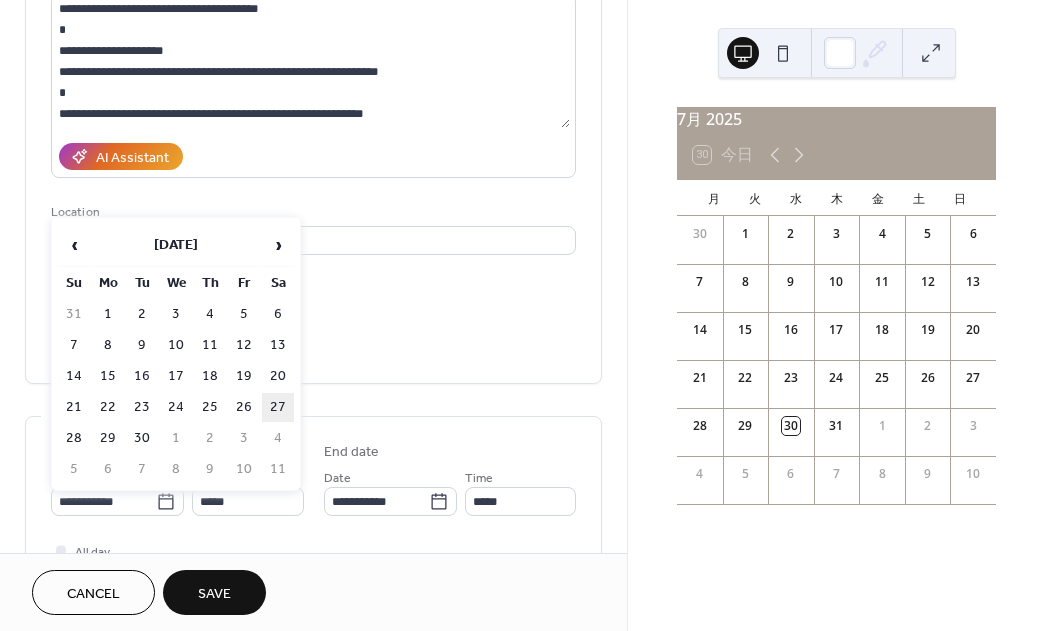 click on "27" at bounding box center [278, 407] 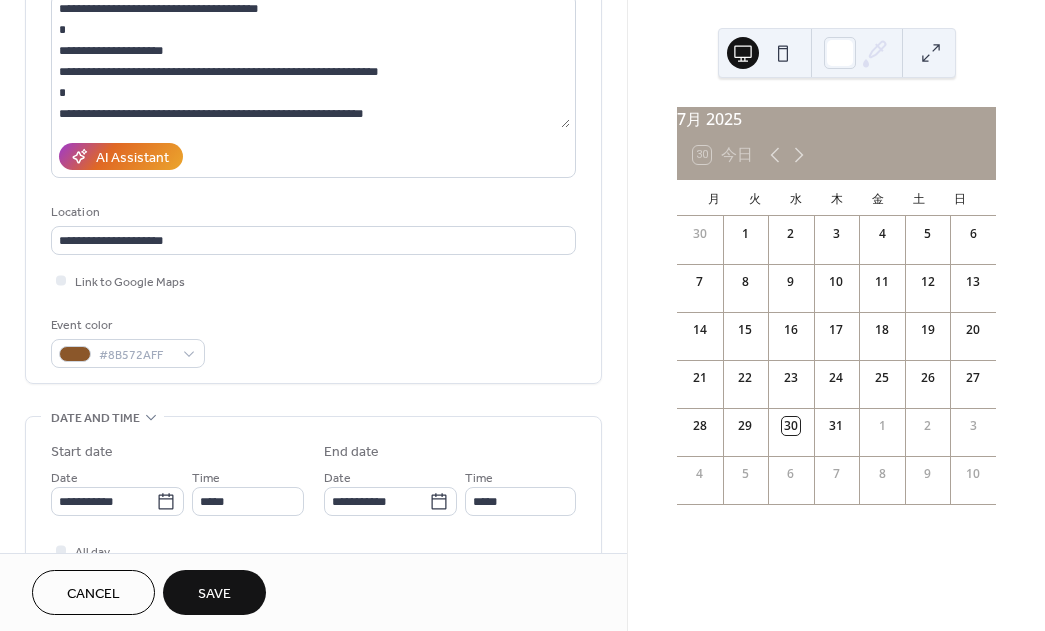 type on "**********" 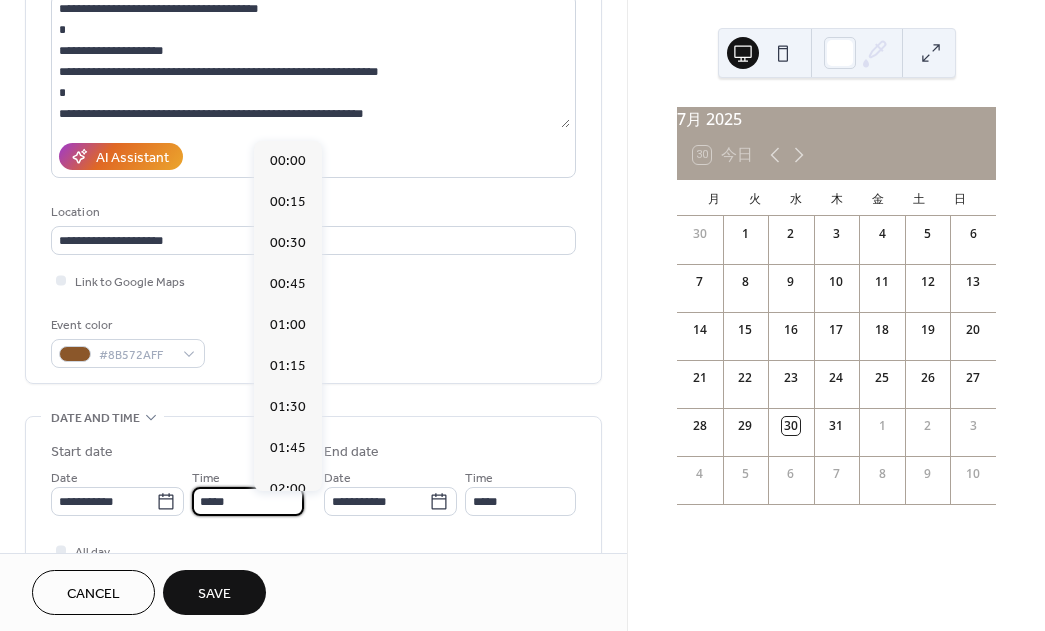 click on "*****" at bounding box center (247, 501) 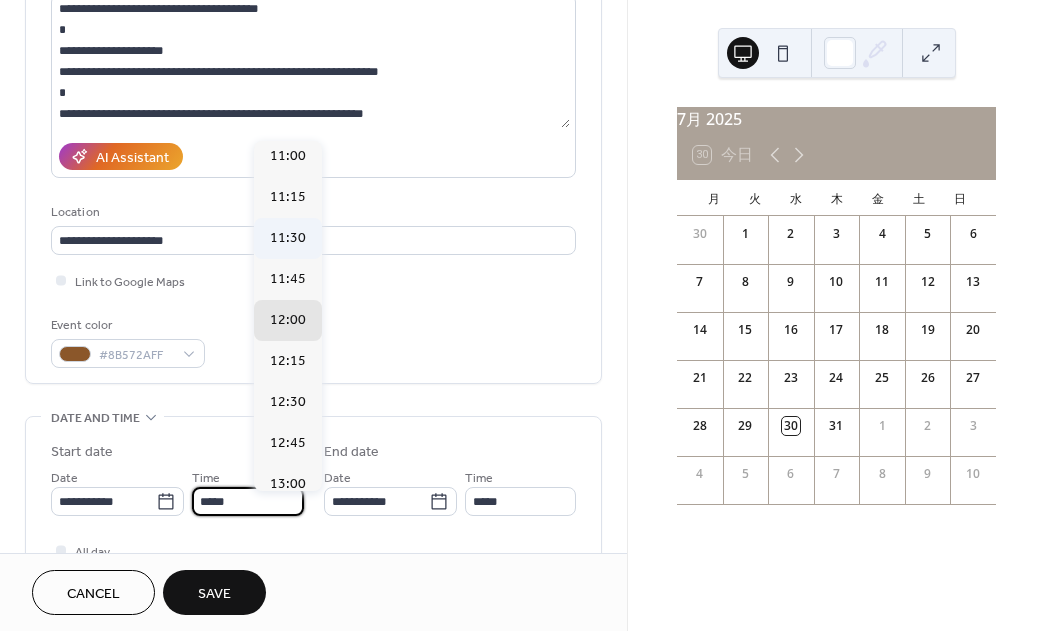 scroll, scrollTop: 1783, scrollLeft: 0, axis: vertical 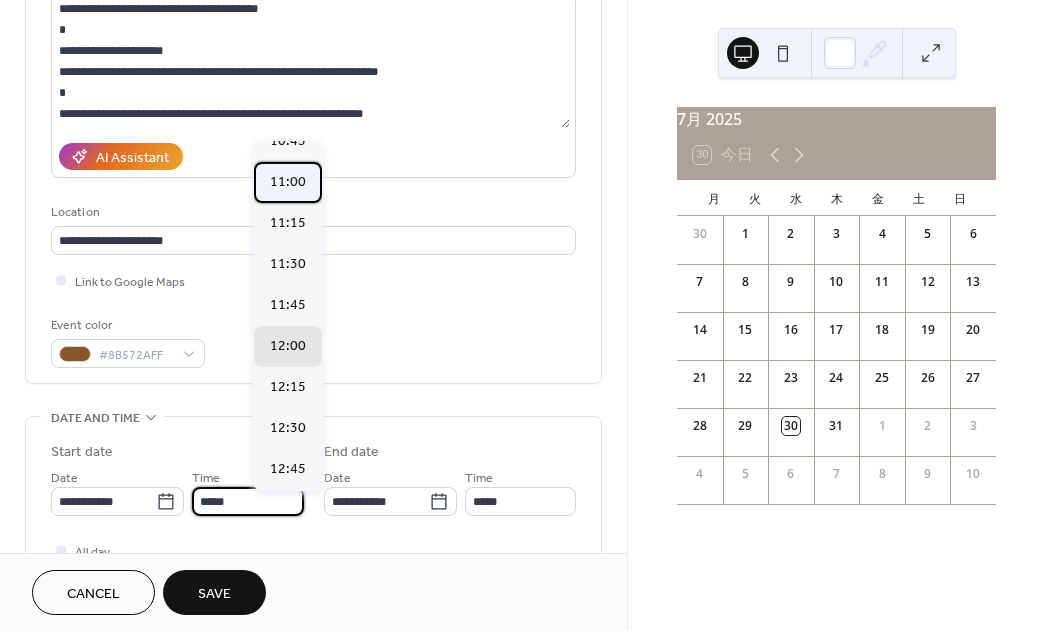 click on "11:00" at bounding box center (288, 182) 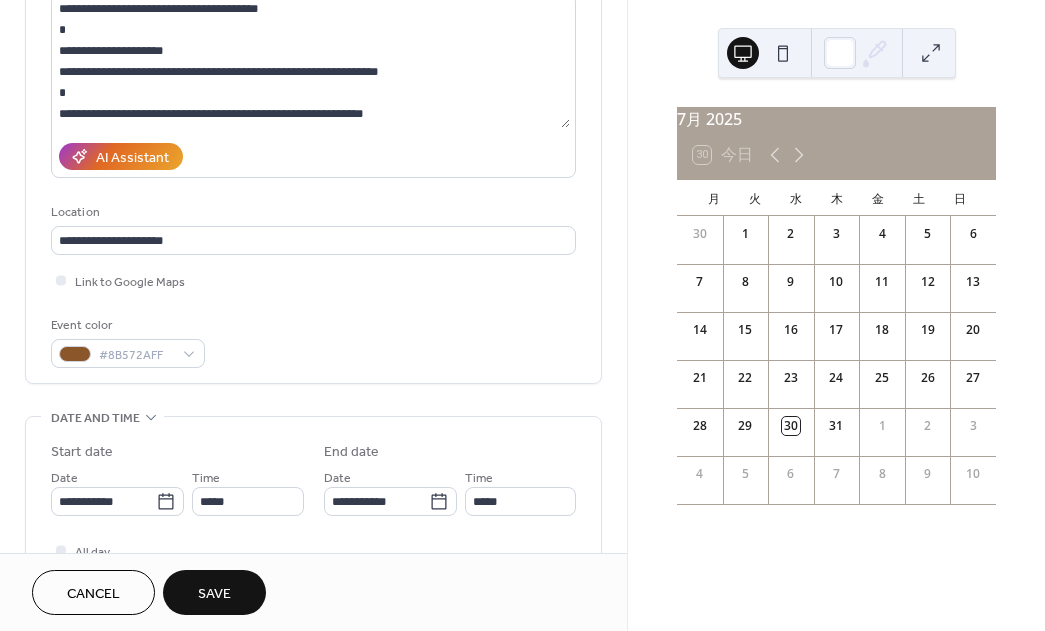 type on "*****" 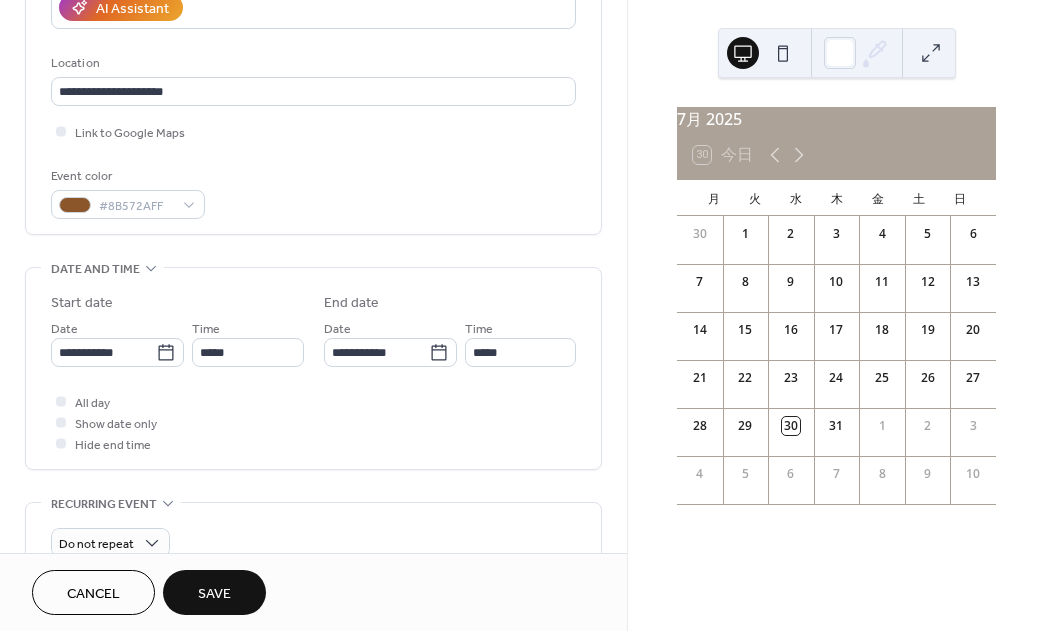 scroll, scrollTop: 385, scrollLeft: 0, axis: vertical 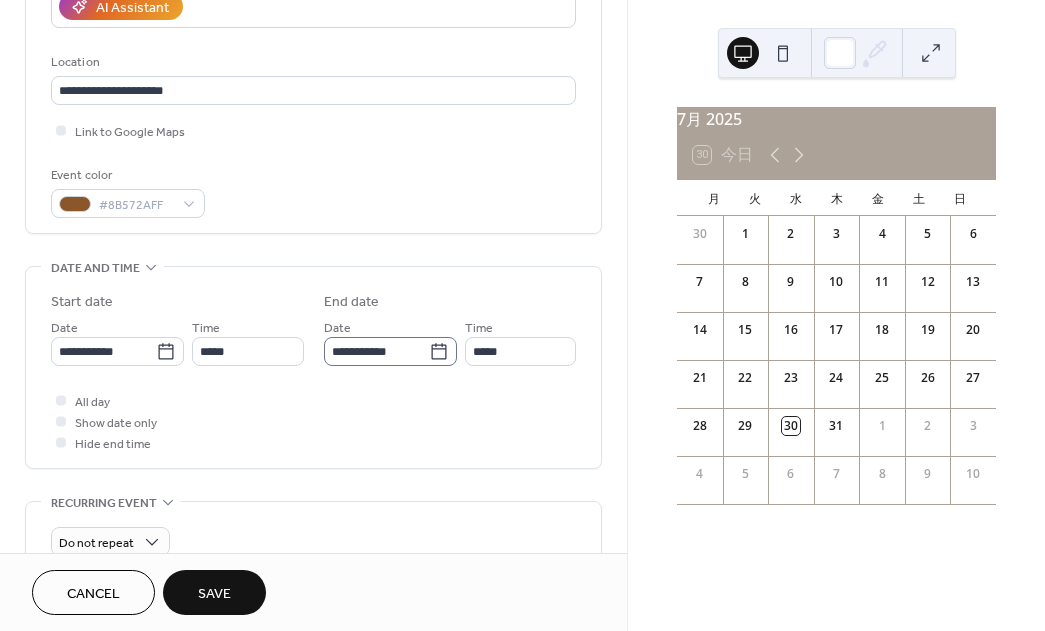 click 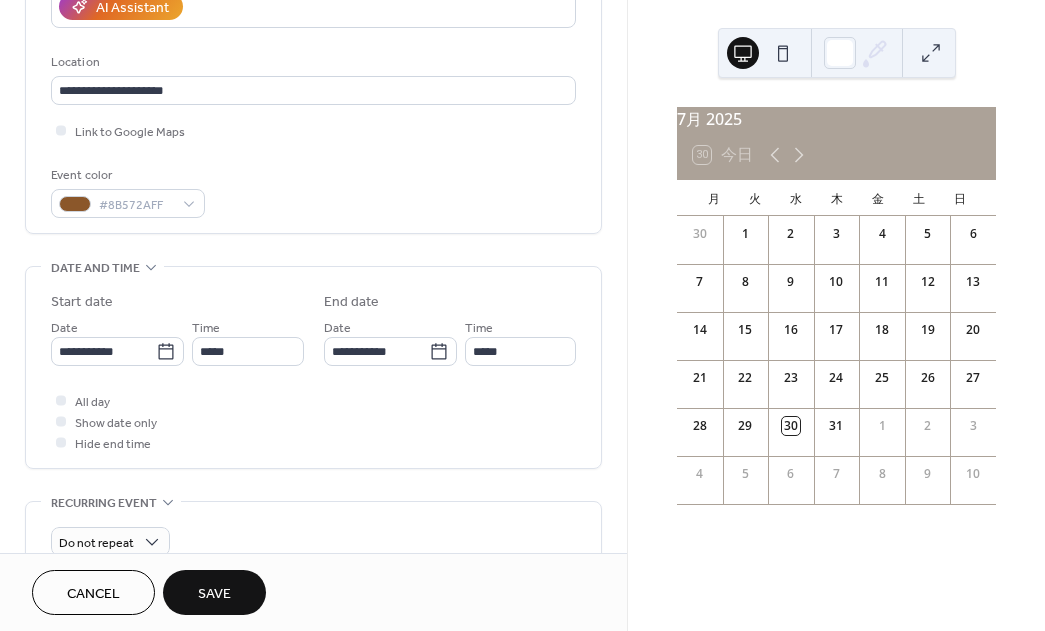 click on "End date" at bounding box center [450, 302] 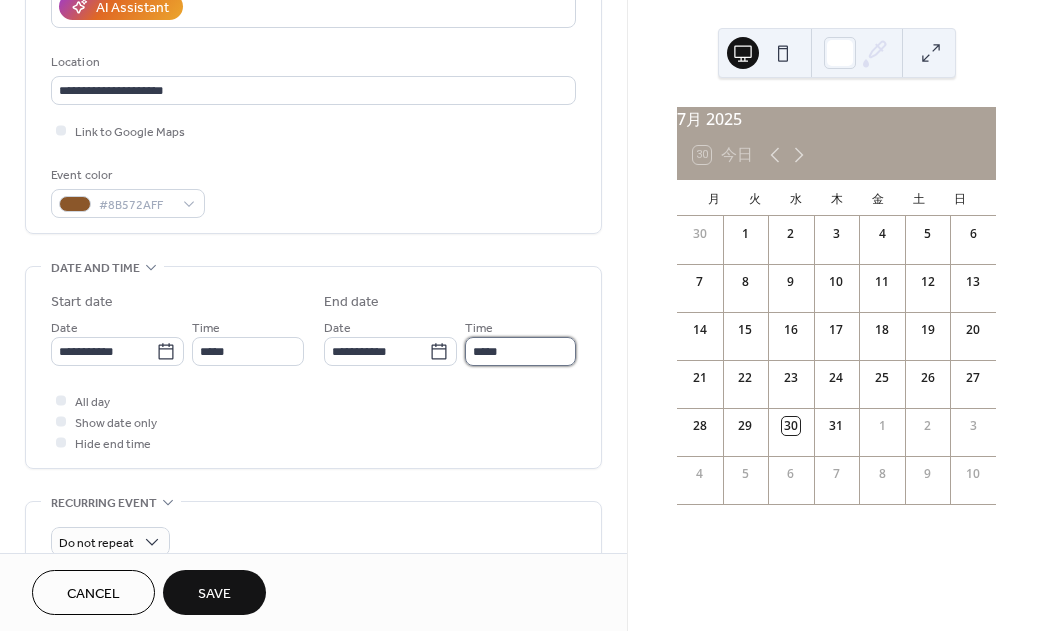 click on "*****" at bounding box center [520, 351] 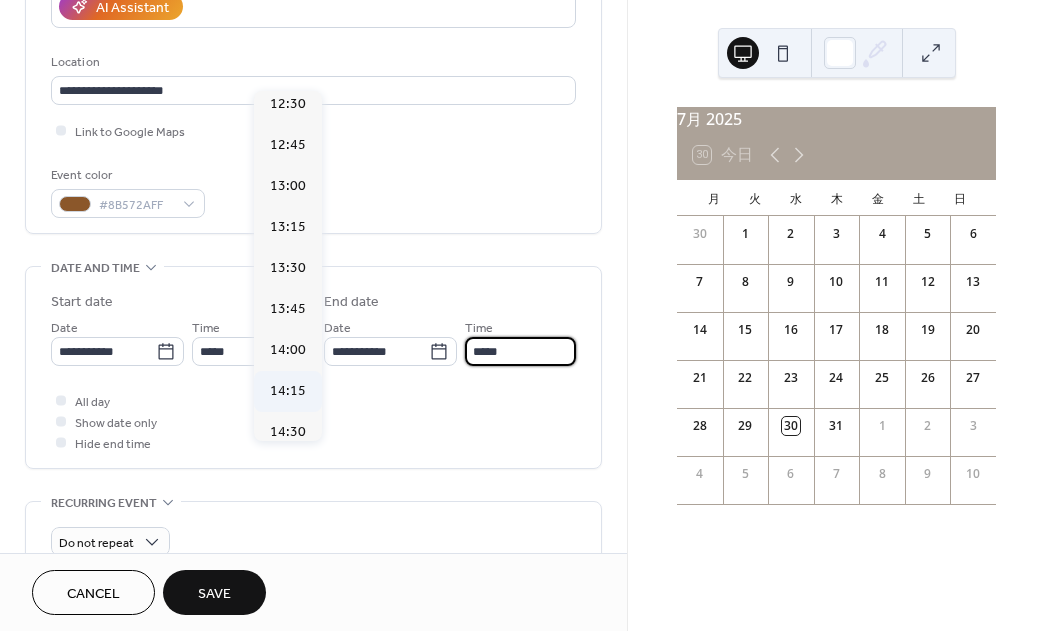 scroll, scrollTop: 214, scrollLeft: 0, axis: vertical 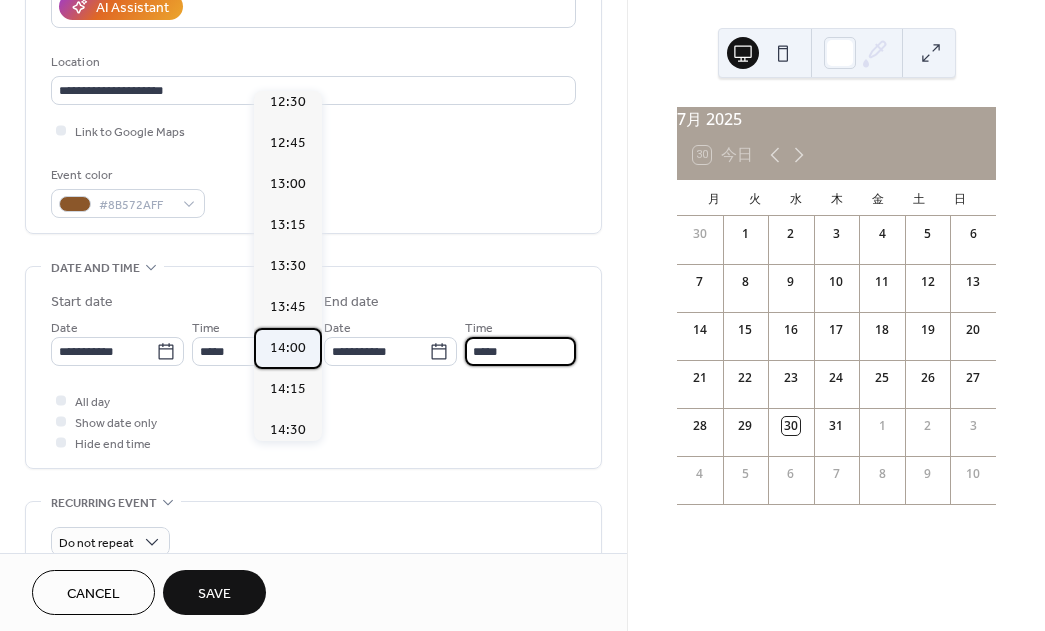 click on "14:00" at bounding box center [288, 348] 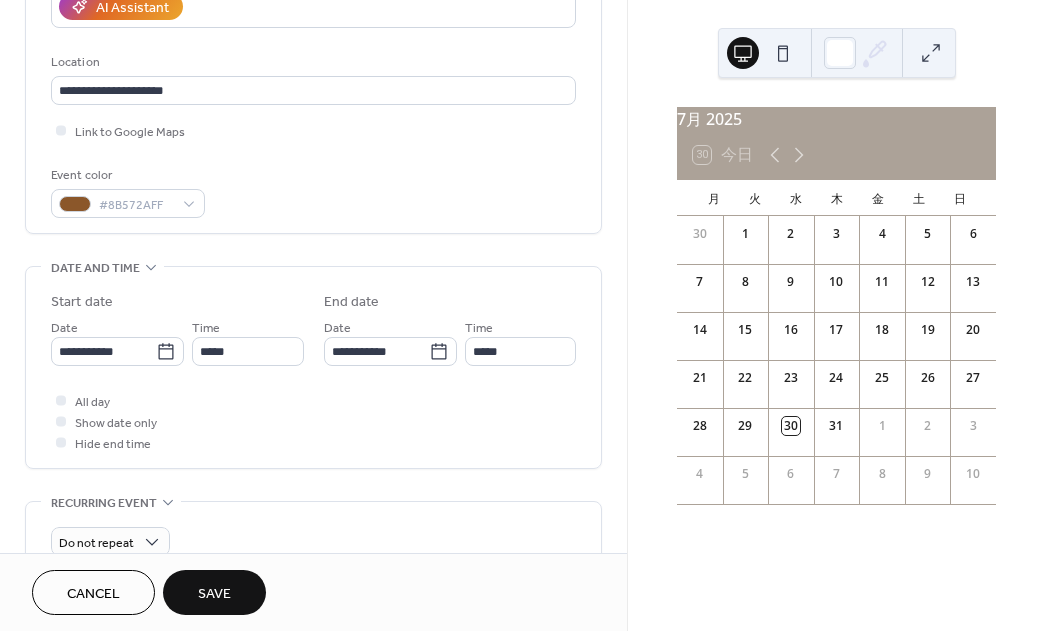 type on "*****" 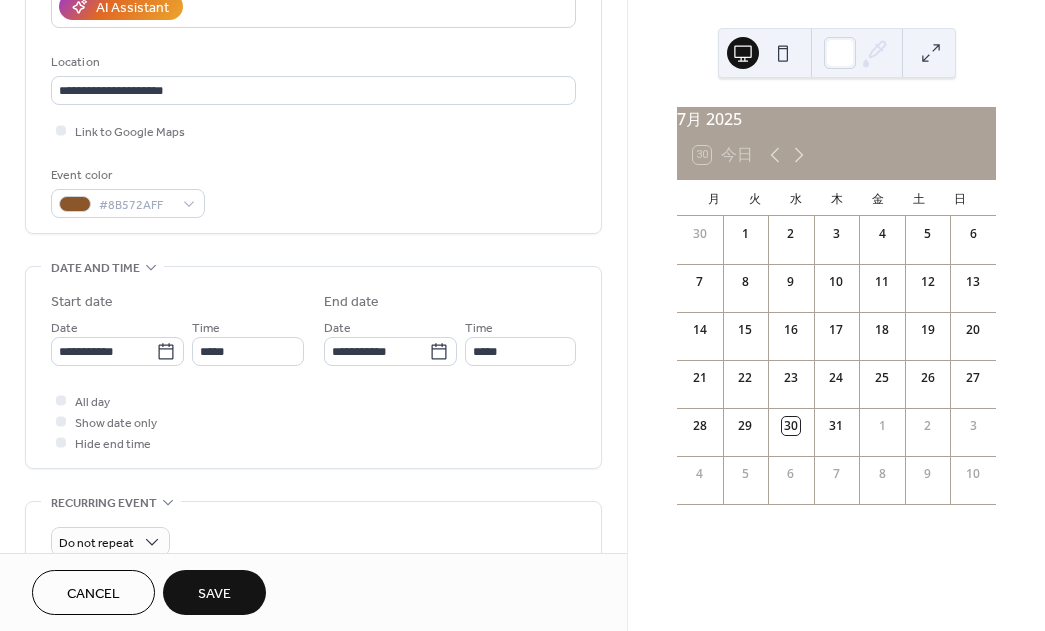 click on "**********" at bounding box center [313, 372] 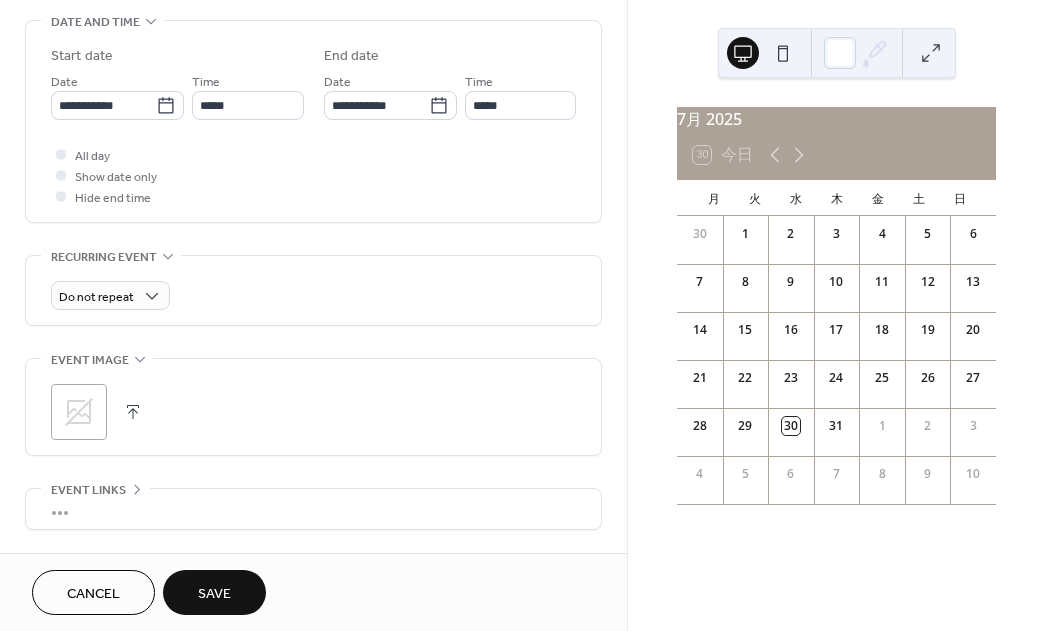 scroll, scrollTop: 638, scrollLeft: 0, axis: vertical 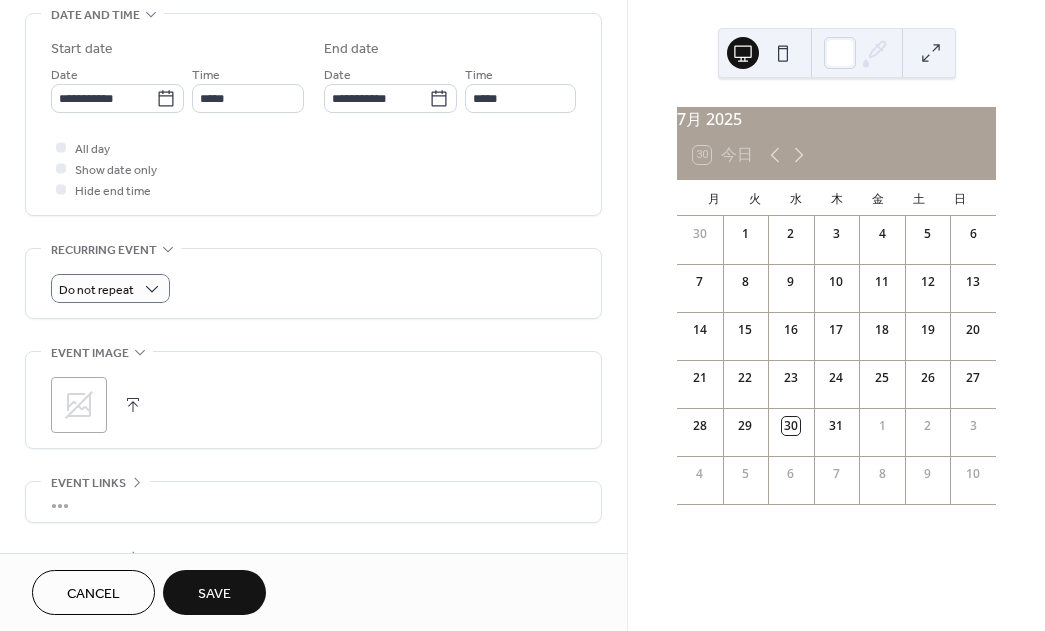 click on "Do not repeat" at bounding box center [313, 288] 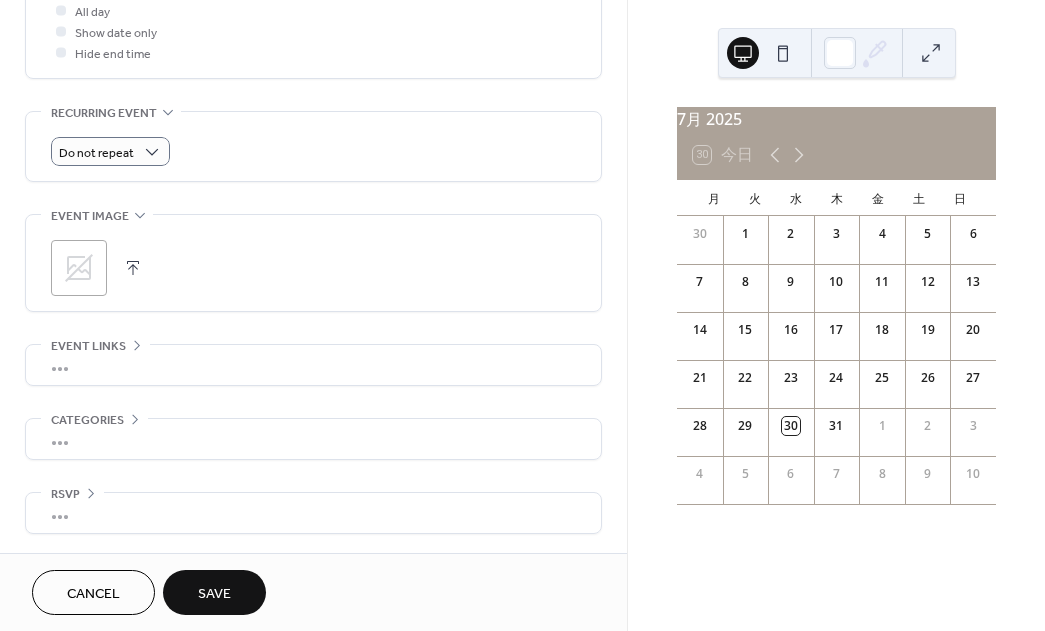 scroll, scrollTop: 776, scrollLeft: 0, axis: vertical 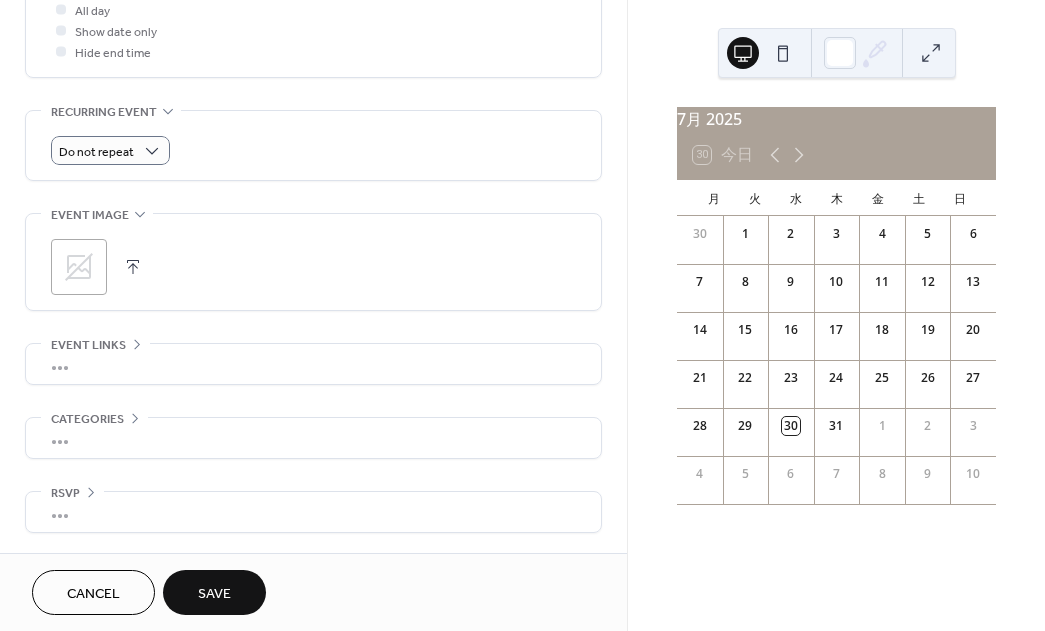 click 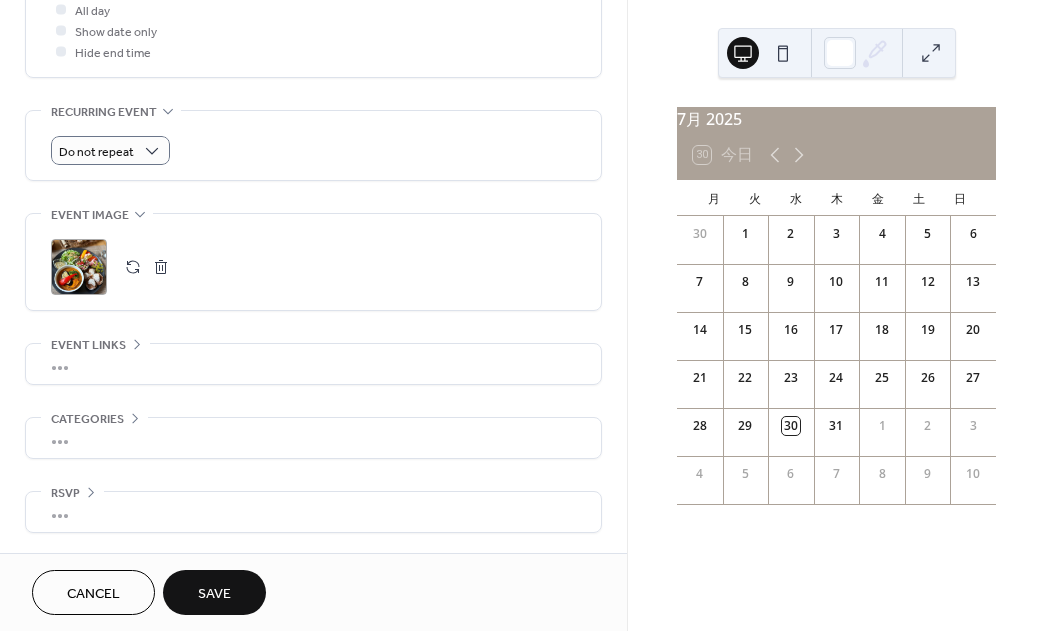 scroll, scrollTop: 883, scrollLeft: 0, axis: vertical 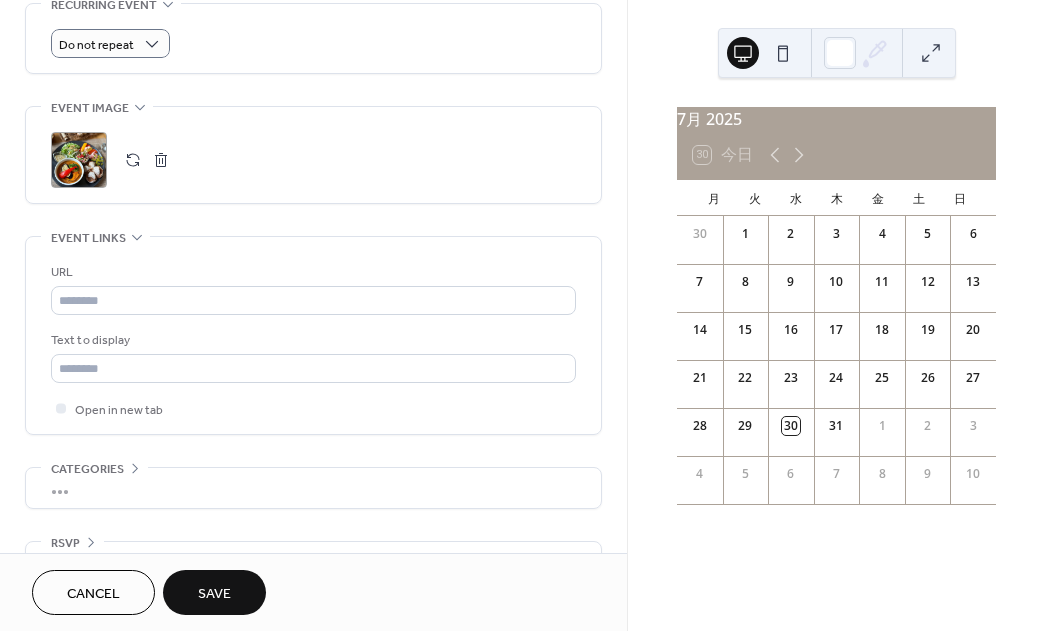 click on "Event links URL Text to display Open in new tab •••" at bounding box center (313, 335) 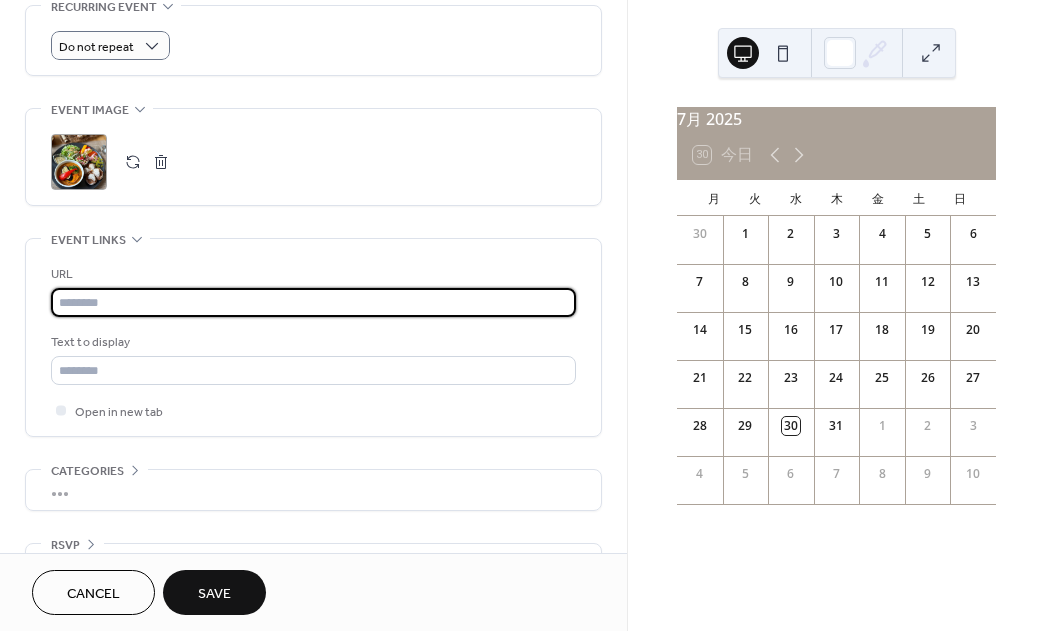 click at bounding box center (313, 302) 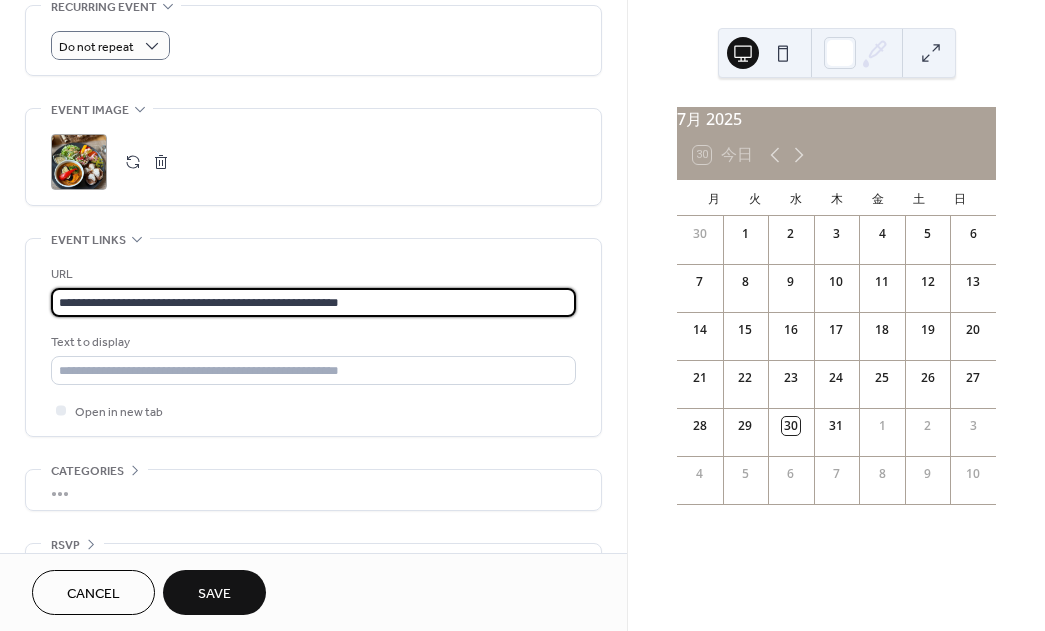 type on "**********" 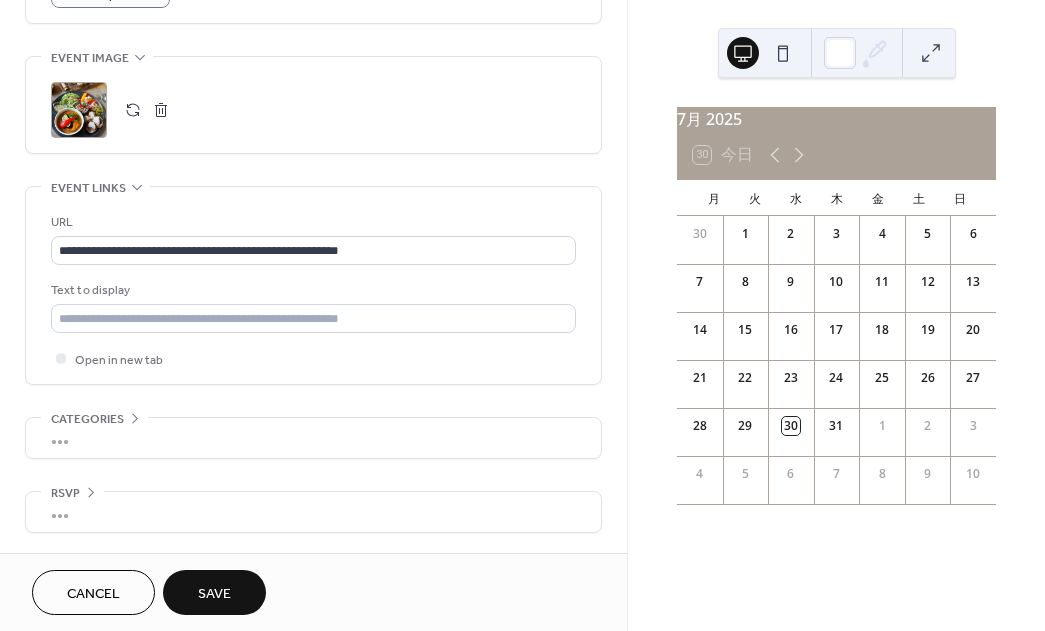 scroll, scrollTop: 1043, scrollLeft: 0, axis: vertical 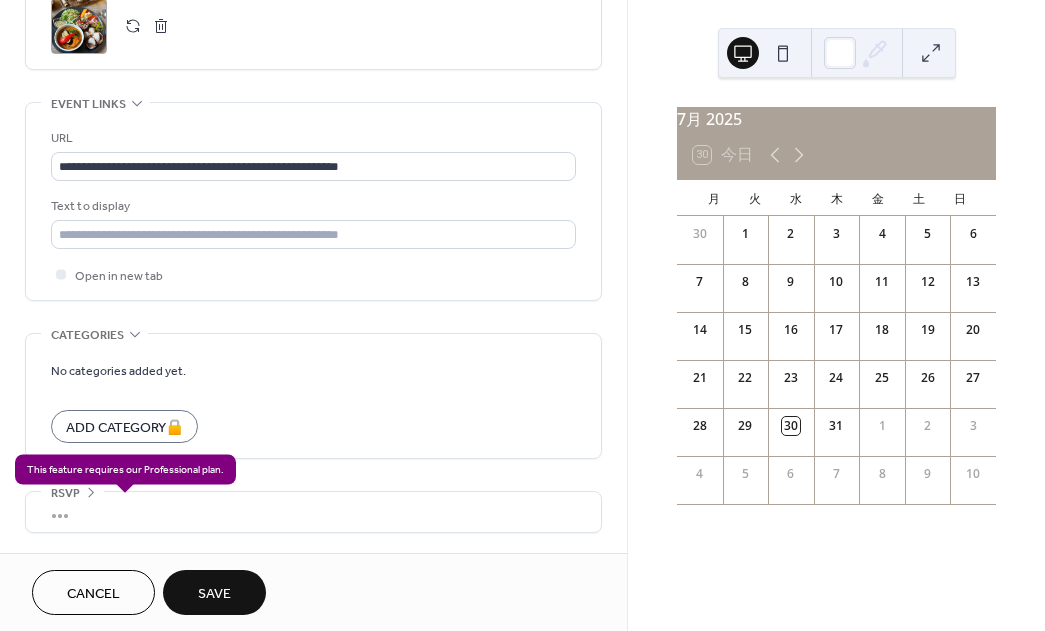 click on "**********" at bounding box center [313, -187] 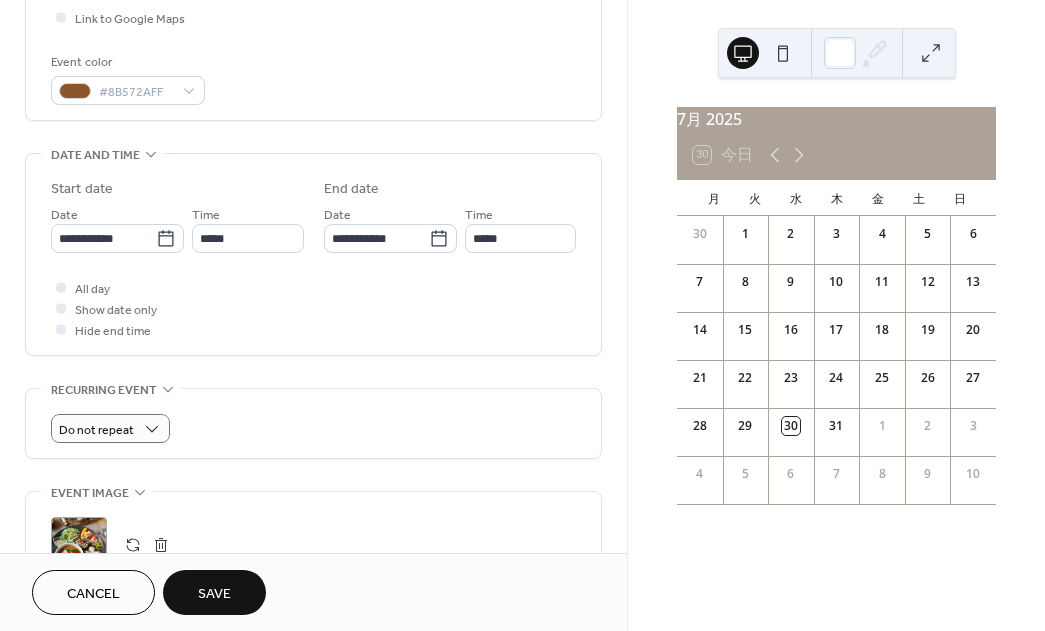scroll, scrollTop: 0, scrollLeft: 0, axis: both 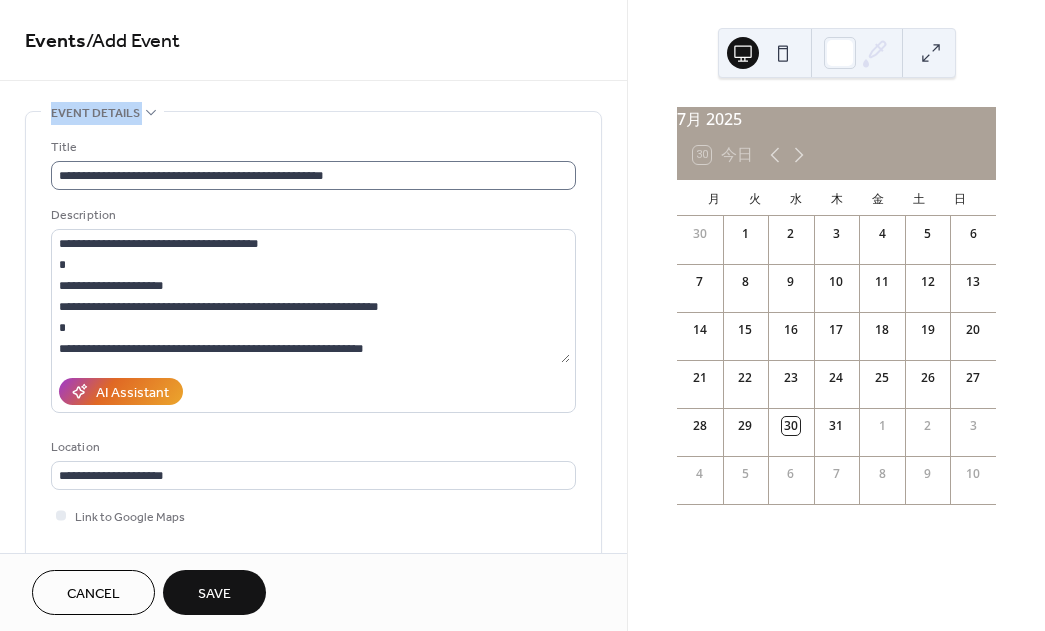 drag, startPoint x: 147, startPoint y: 127, endPoint x: 199, endPoint y: 168, distance: 66.21933 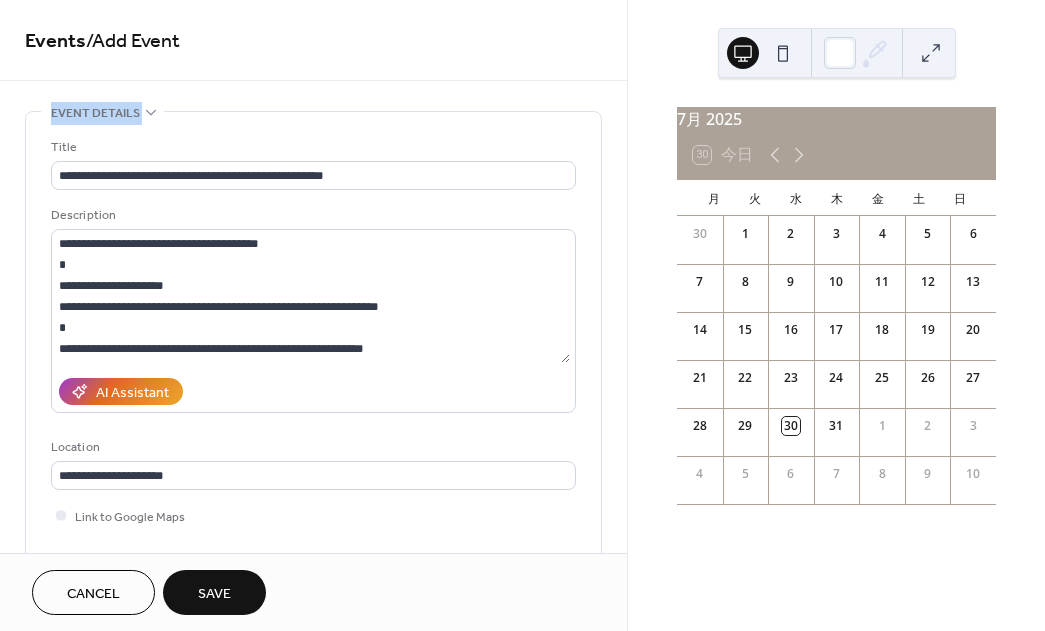 copy on "Event details" 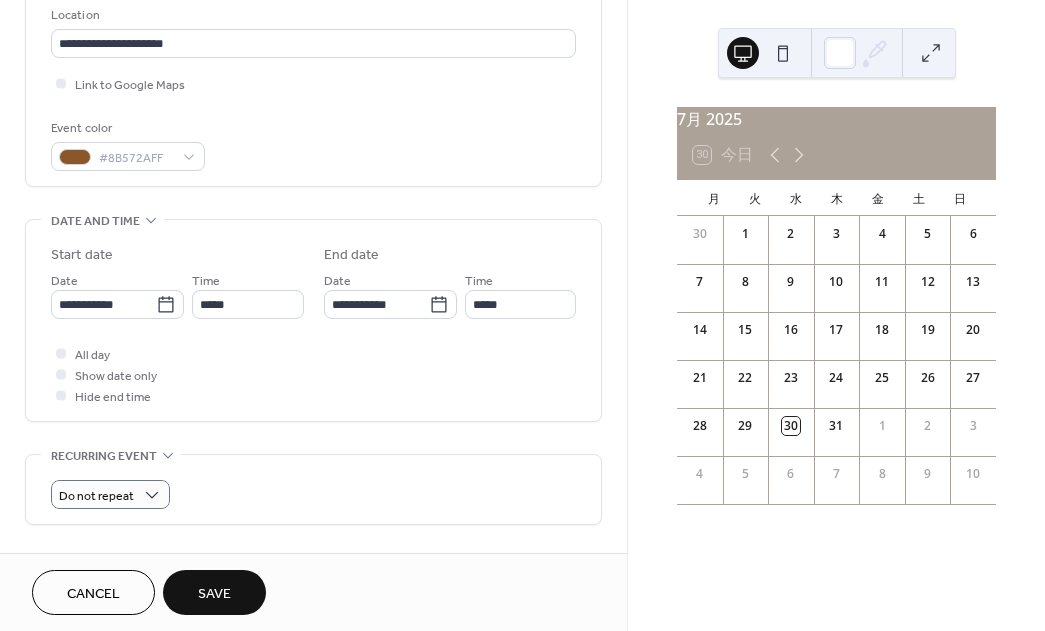 scroll, scrollTop: 459, scrollLeft: 0, axis: vertical 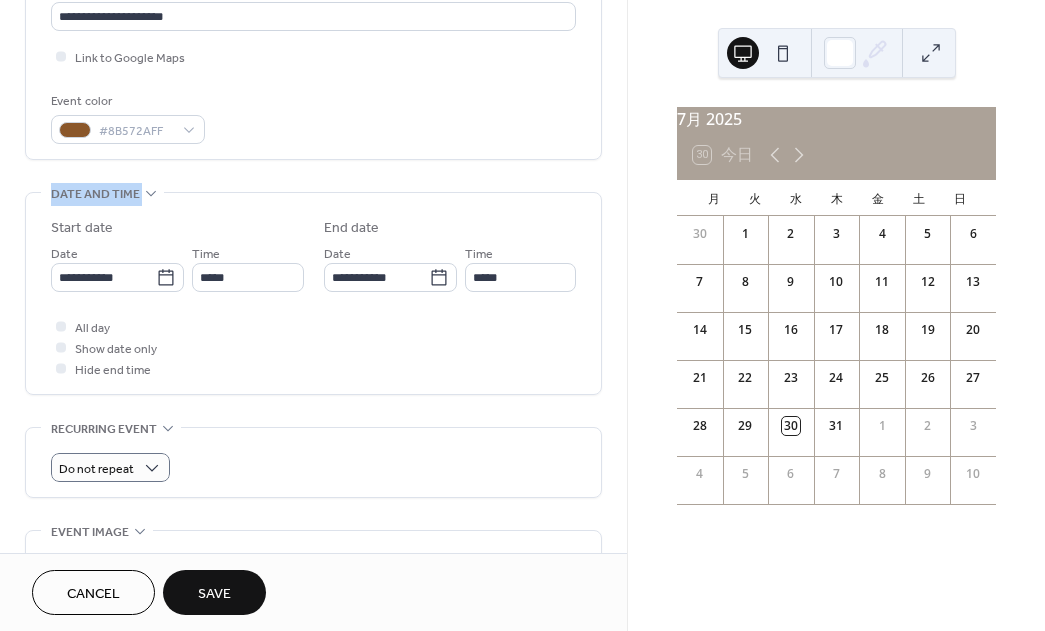 drag, startPoint x: 140, startPoint y: 202, endPoint x: 935, endPoint y: 285, distance: 799.321 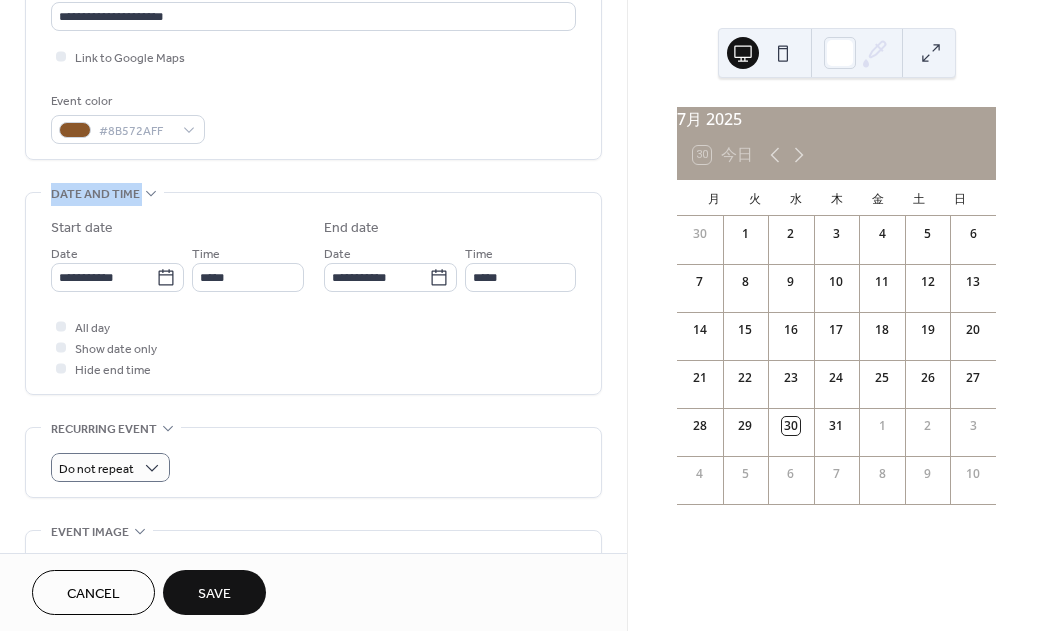 click on "Date and time" at bounding box center [102, 193] 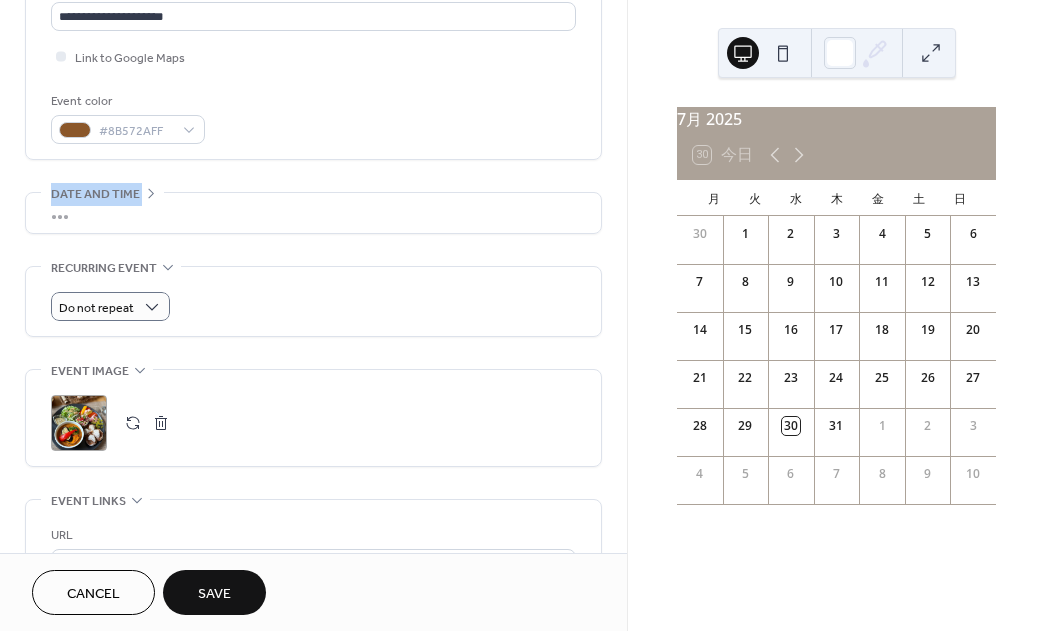 copy on "Date and time" 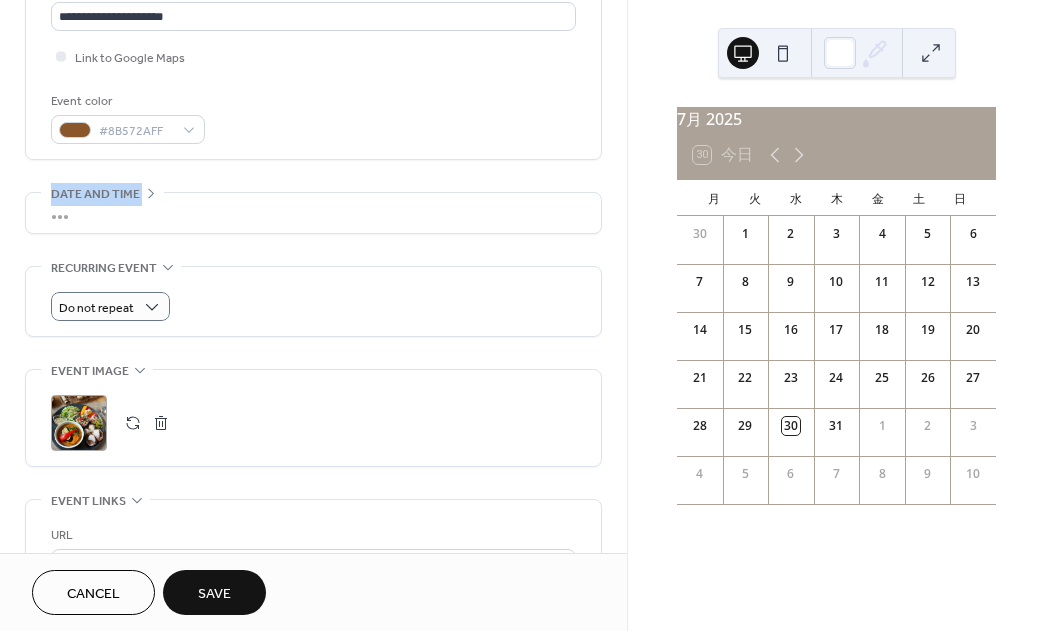 click on "•••" at bounding box center [313, 213] 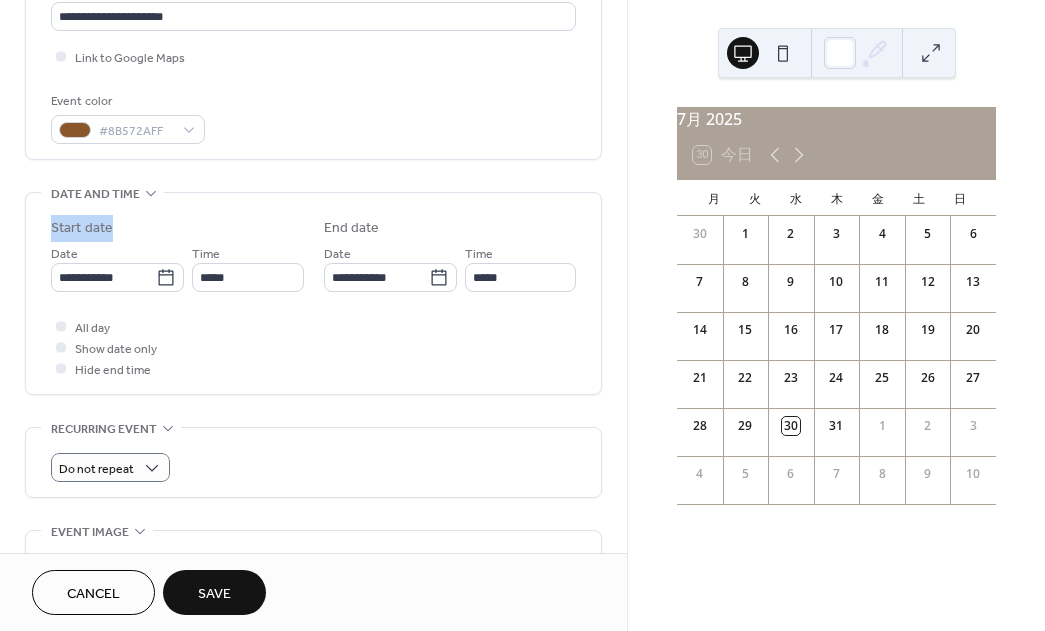 drag, startPoint x: 51, startPoint y: 229, endPoint x: 112, endPoint y: 229, distance: 61 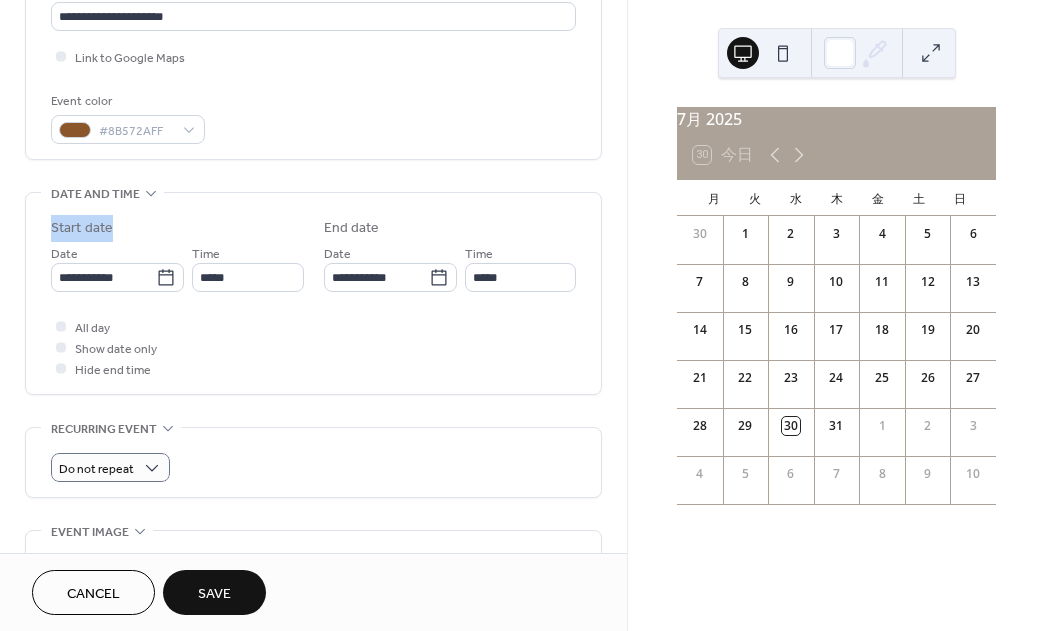 click on "**********" at bounding box center [313, 293] 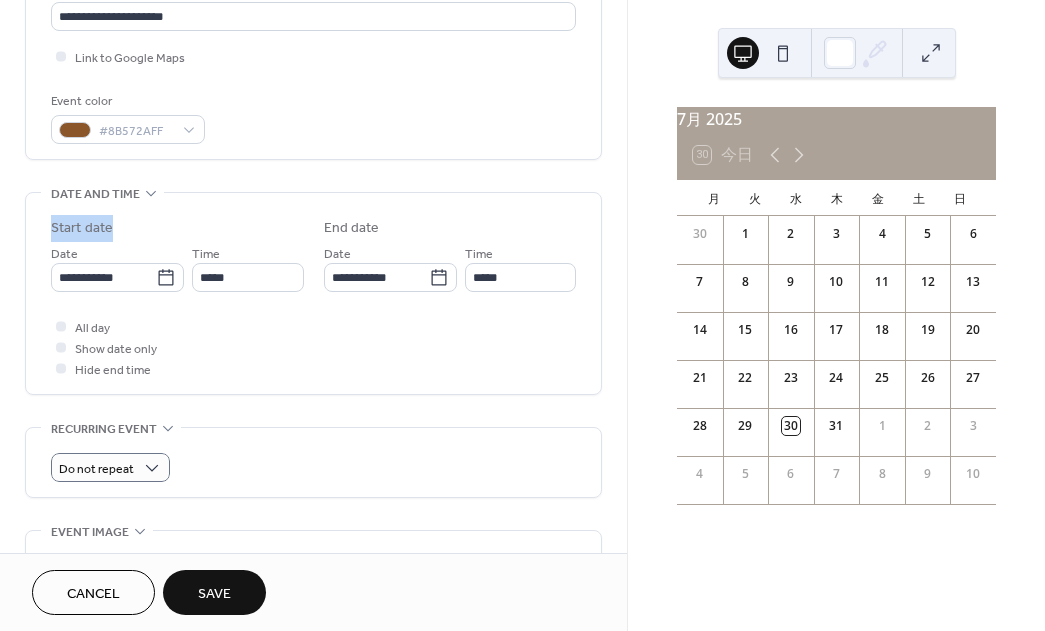 copy on "Start date" 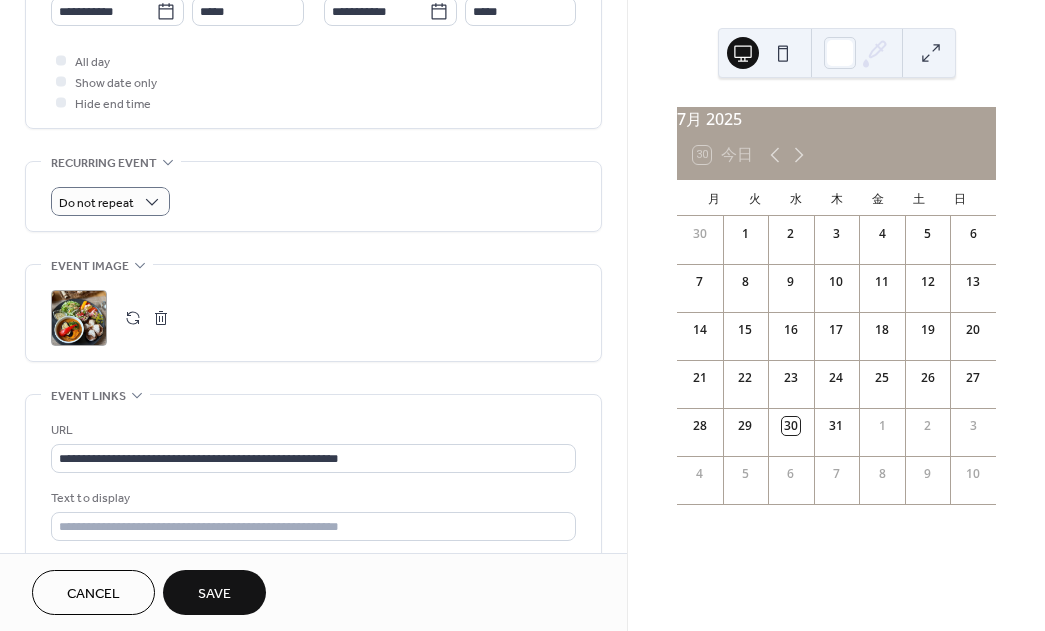 scroll, scrollTop: 733, scrollLeft: 0, axis: vertical 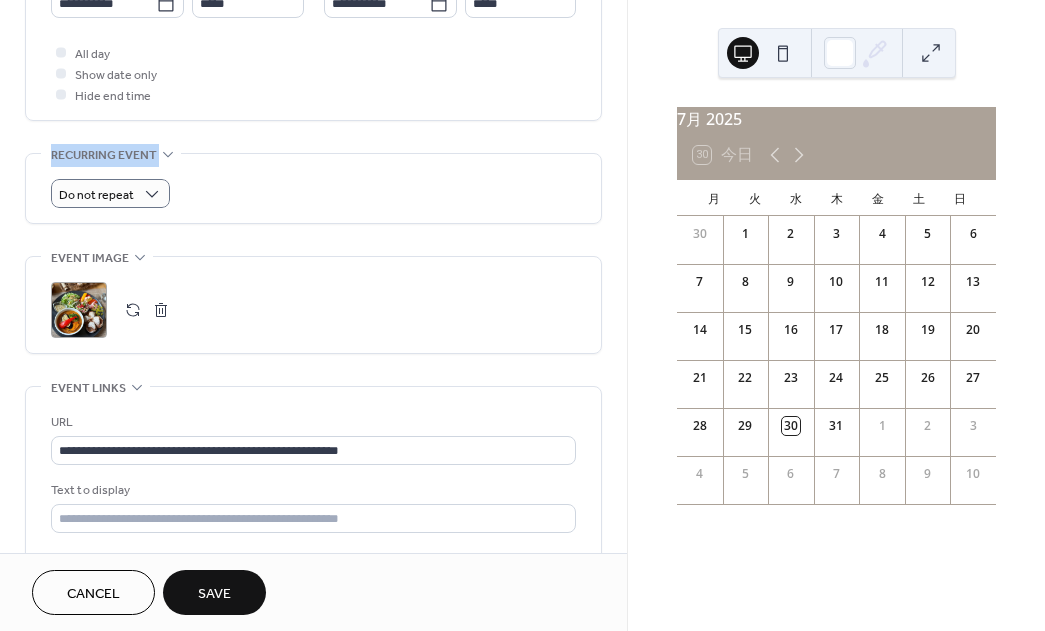 drag, startPoint x: 158, startPoint y: 265, endPoint x: 52, endPoint y: 260, distance: 106.11786 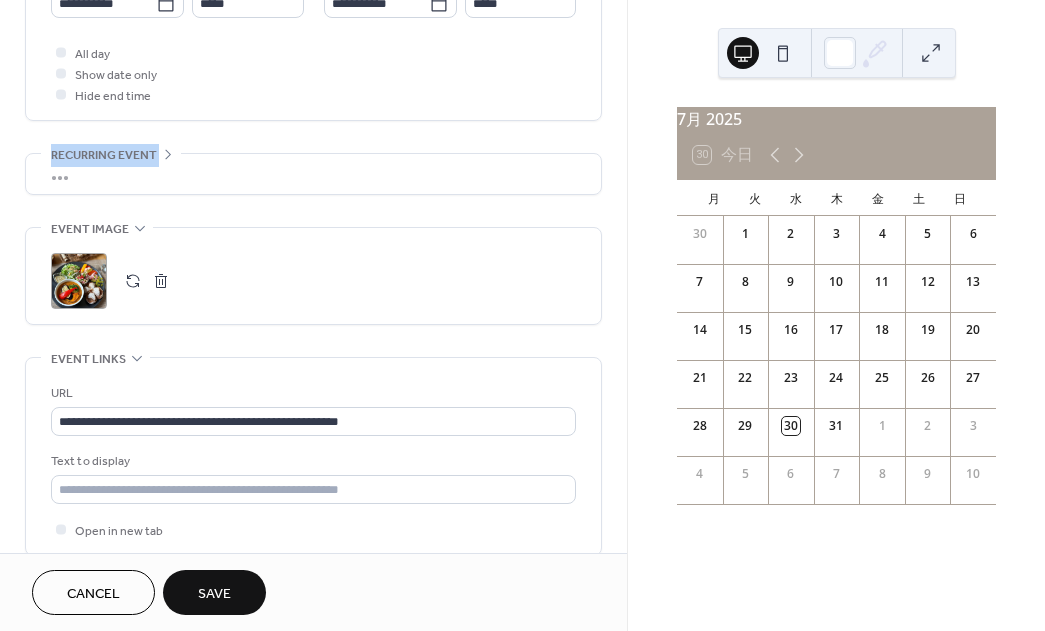 copy on "Recurring event Do not repeat" 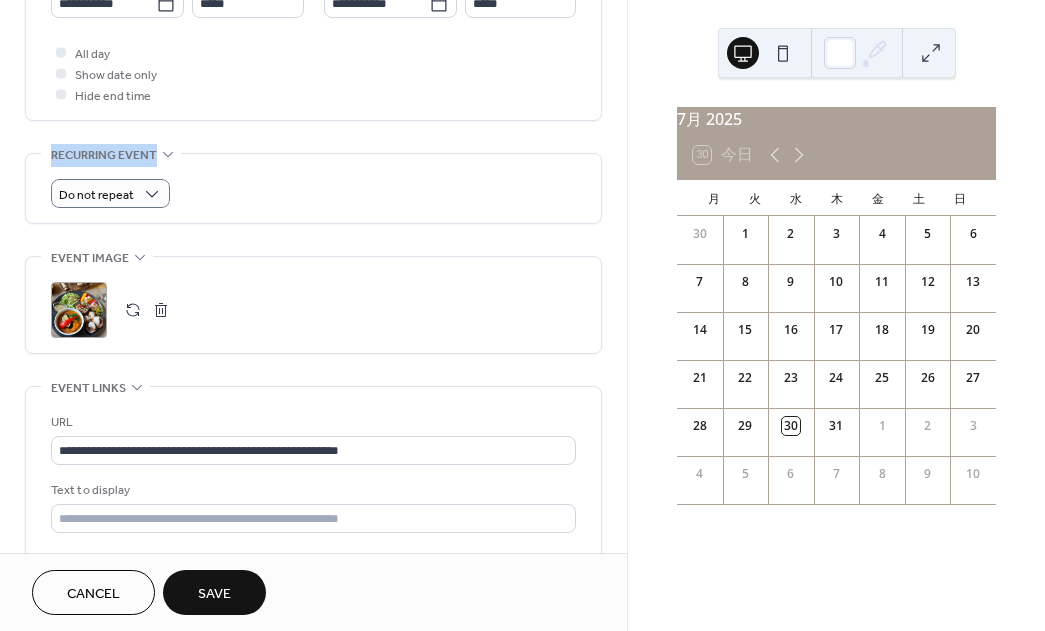 drag, startPoint x: 152, startPoint y: 259, endPoint x: 68, endPoint y: 261, distance: 84.0238 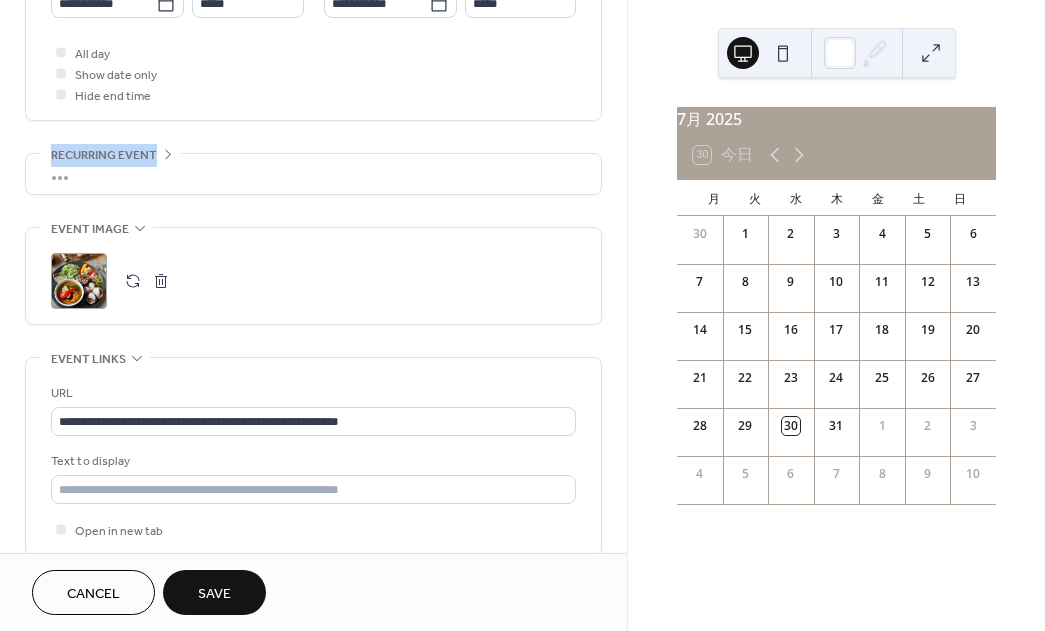 copy on "Recurring event" 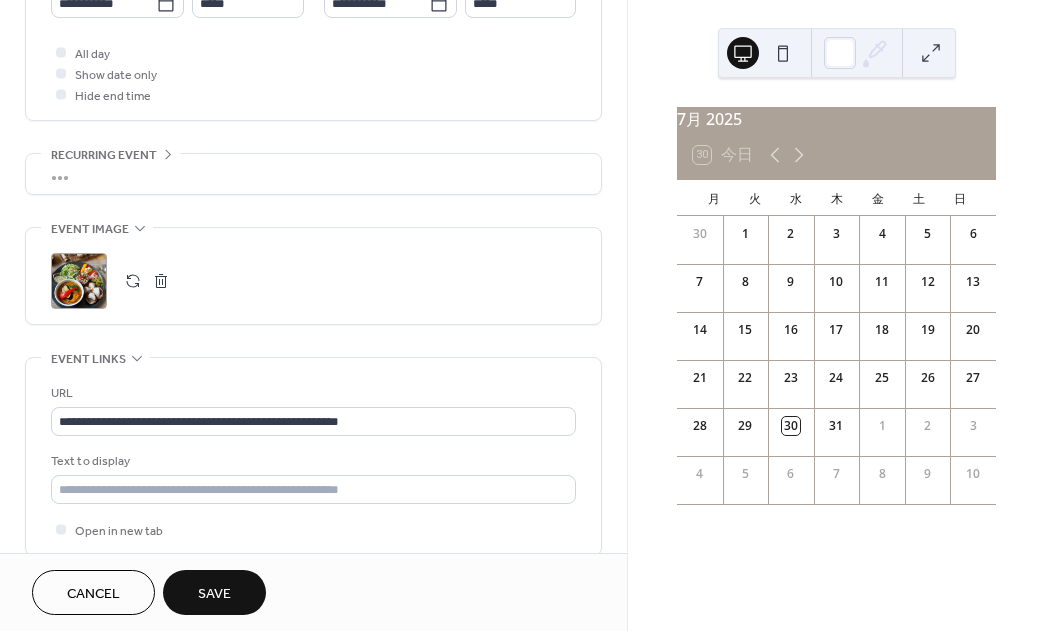 click on "•••" at bounding box center (313, 174) 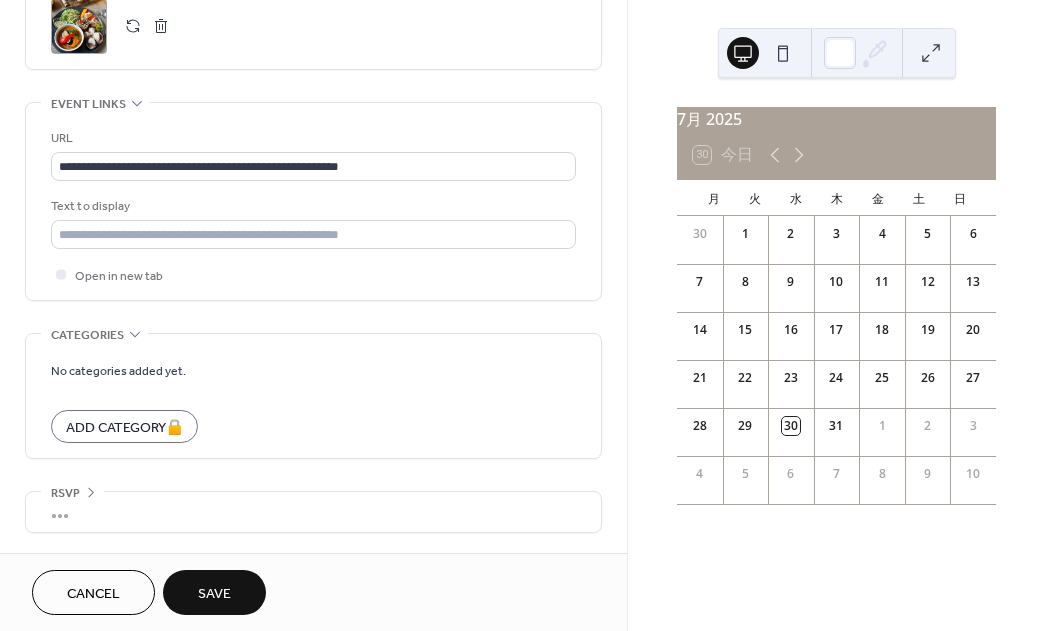 scroll, scrollTop: 1127, scrollLeft: 0, axis: vertical 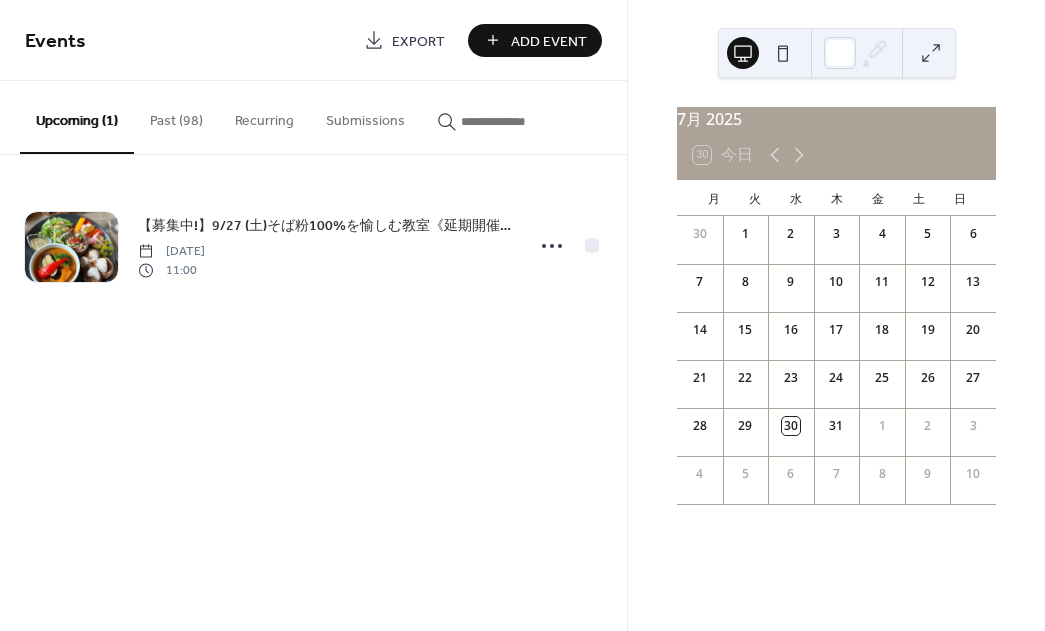click on "Add Event" at bounding box center (549, 41) 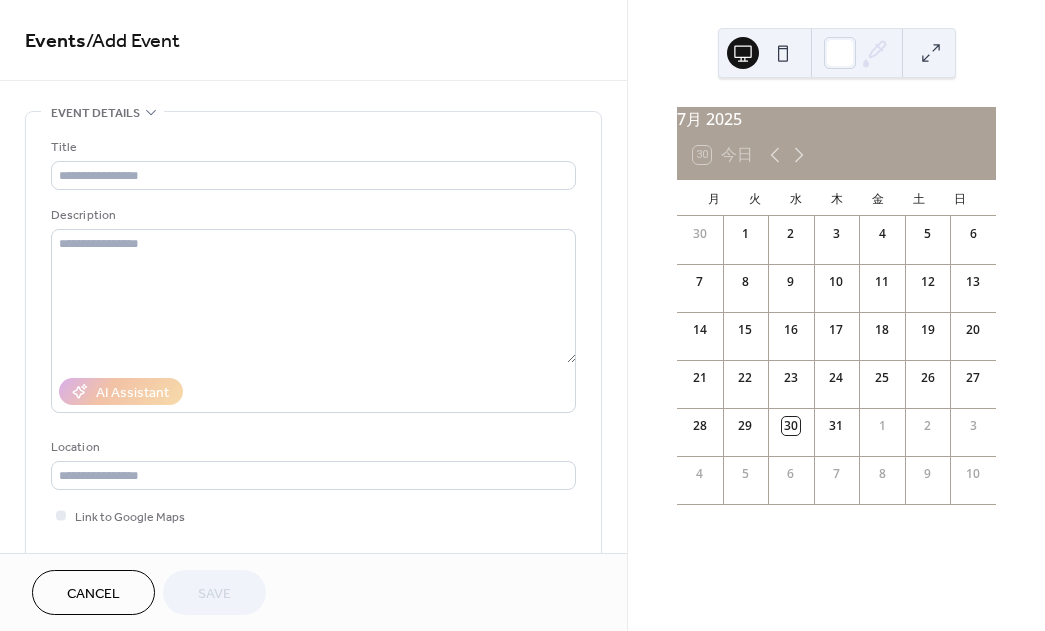 scroll, scrollTop: 0, scrollLeft: 0, axis: both 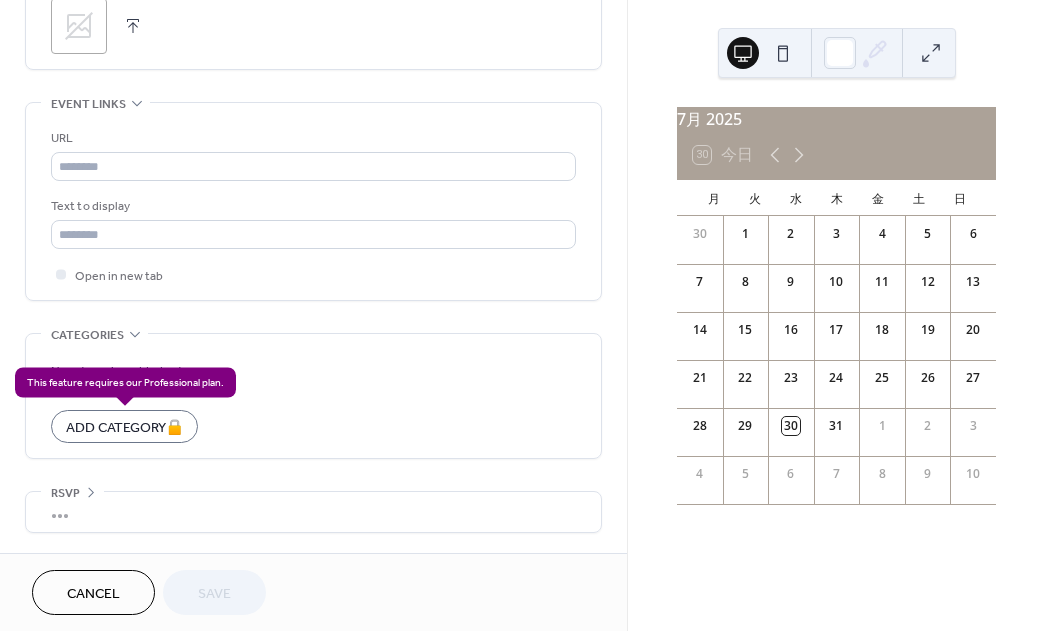 click on "Add Category  🔒" at bounding box center [124, 426] 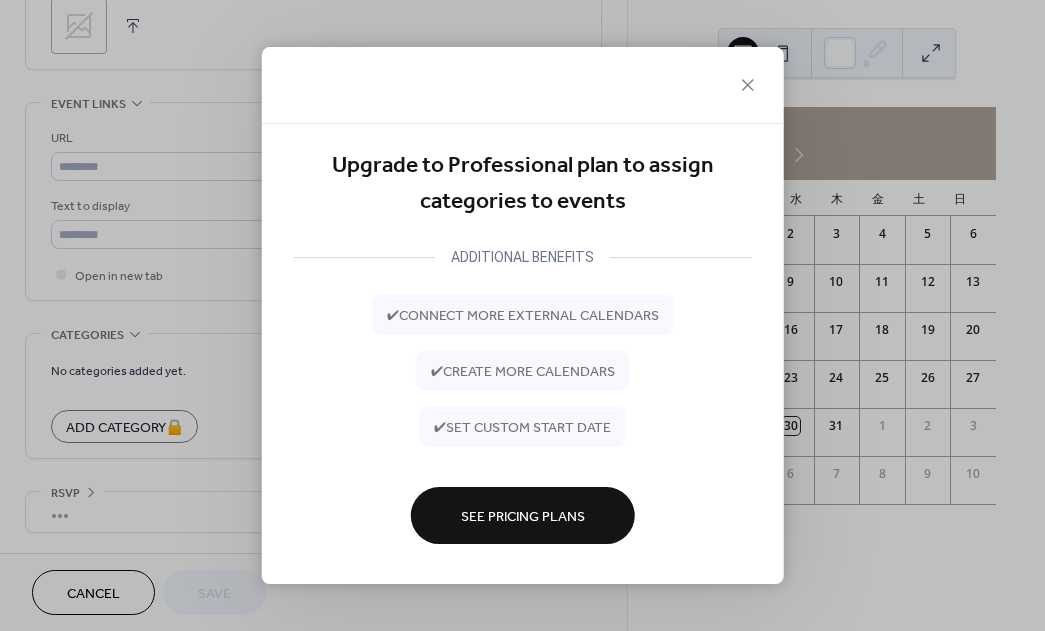 scroll, scrollTop: 0, scrollLeft: 0, axis: both 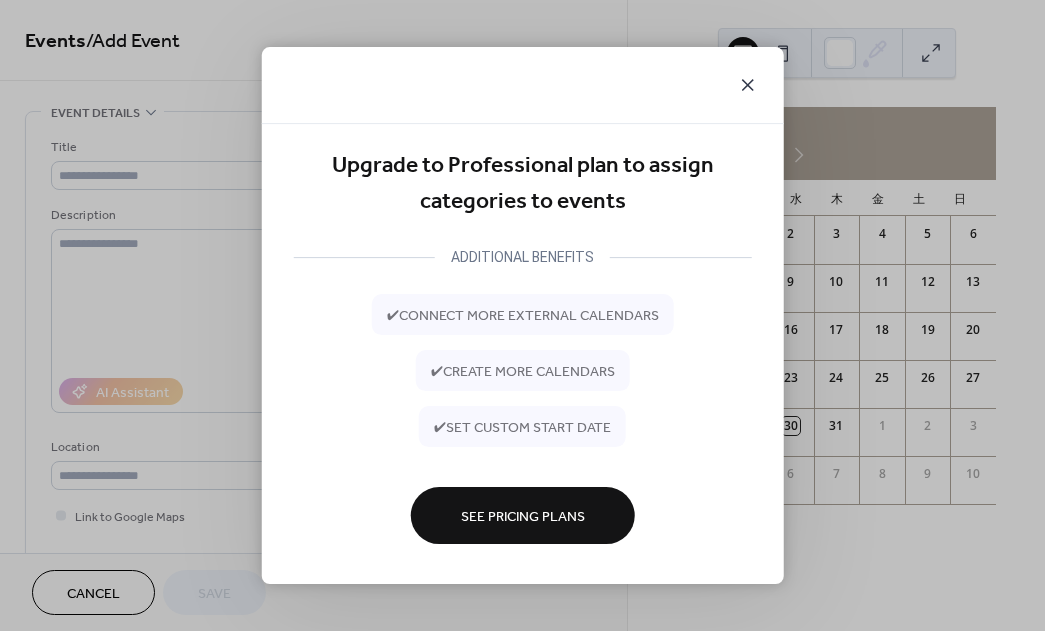 click 